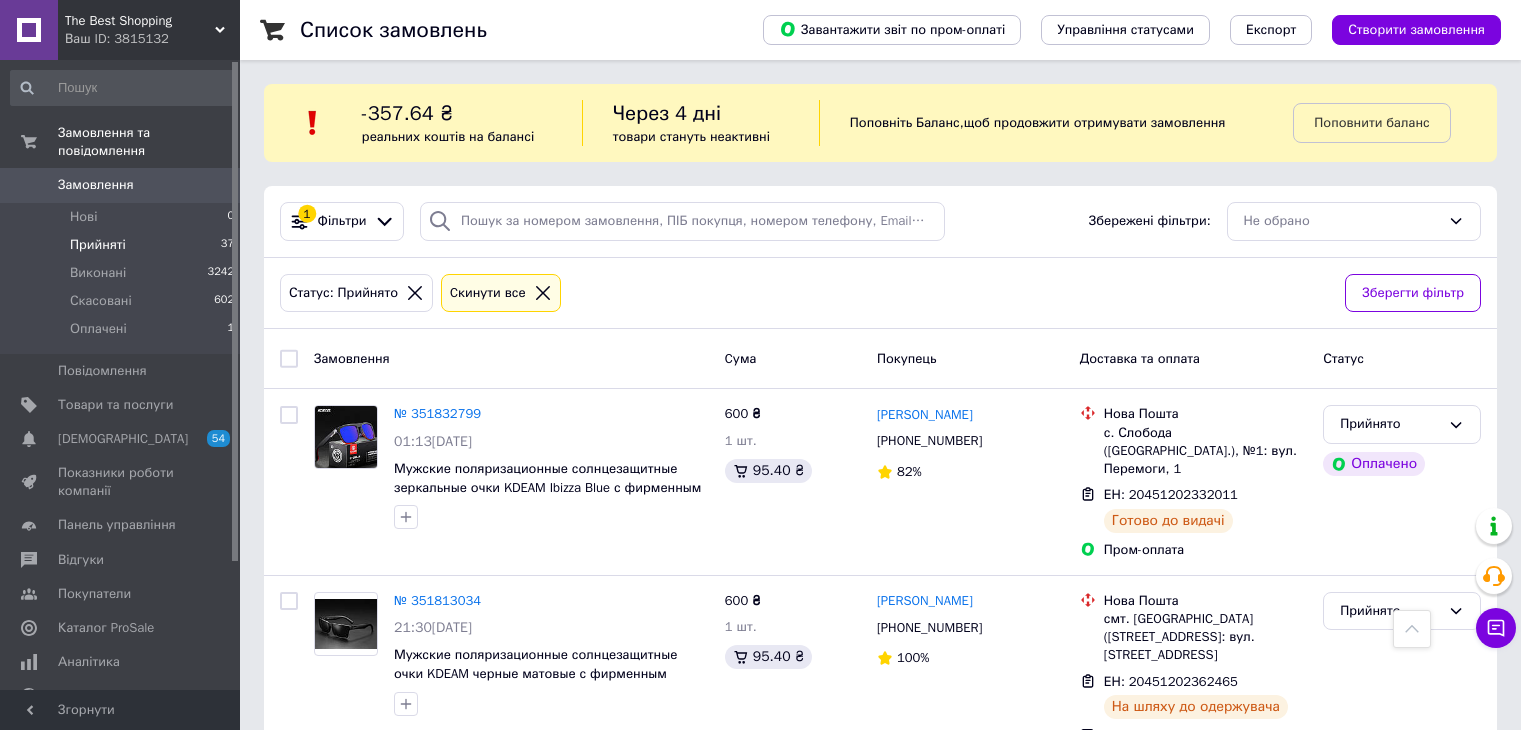 scroll, scrollTop: 1732, scrollLeft: 0, axis: vertical 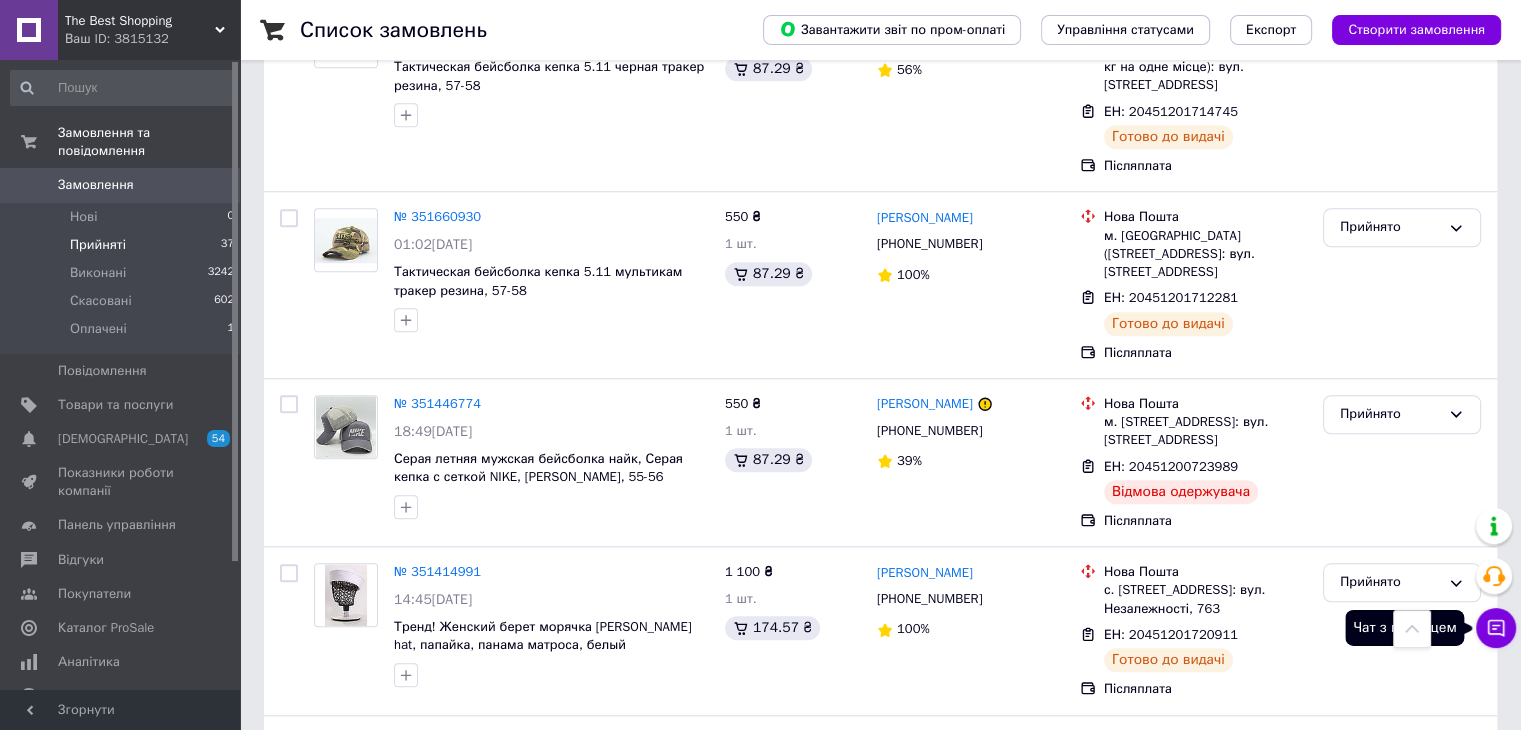click 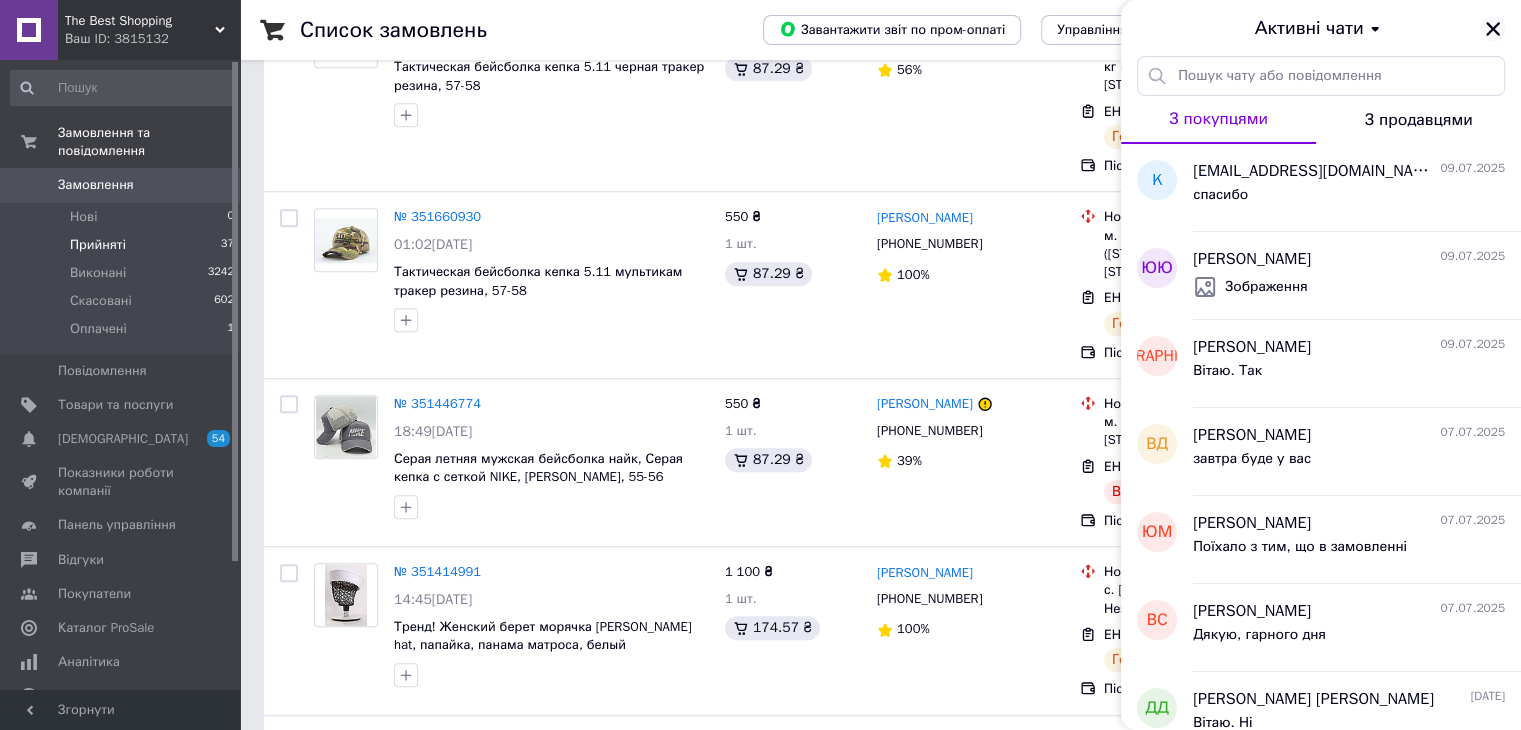 click at bounding box center [1493, 29] 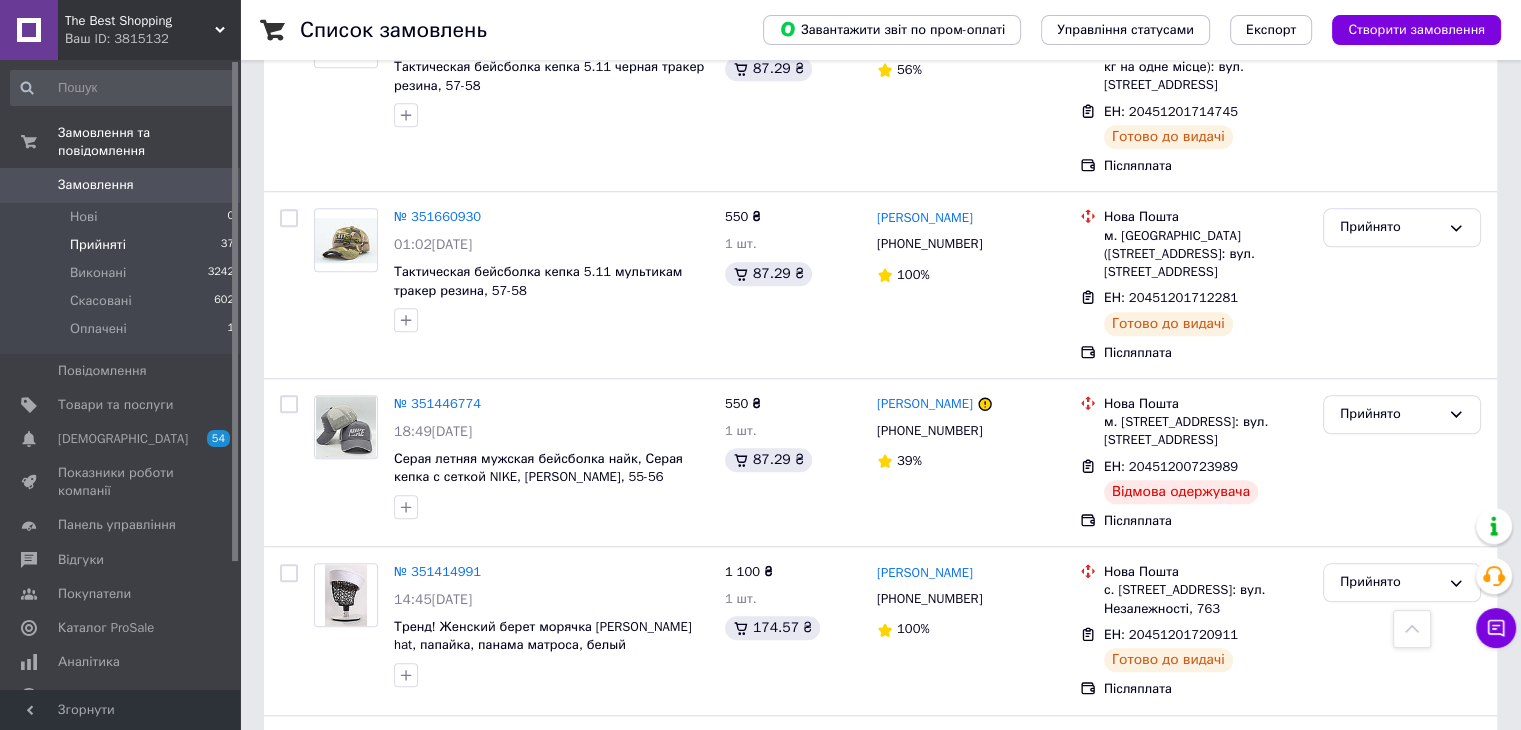 click on "Прийняті" at bounding box center (98, 245) 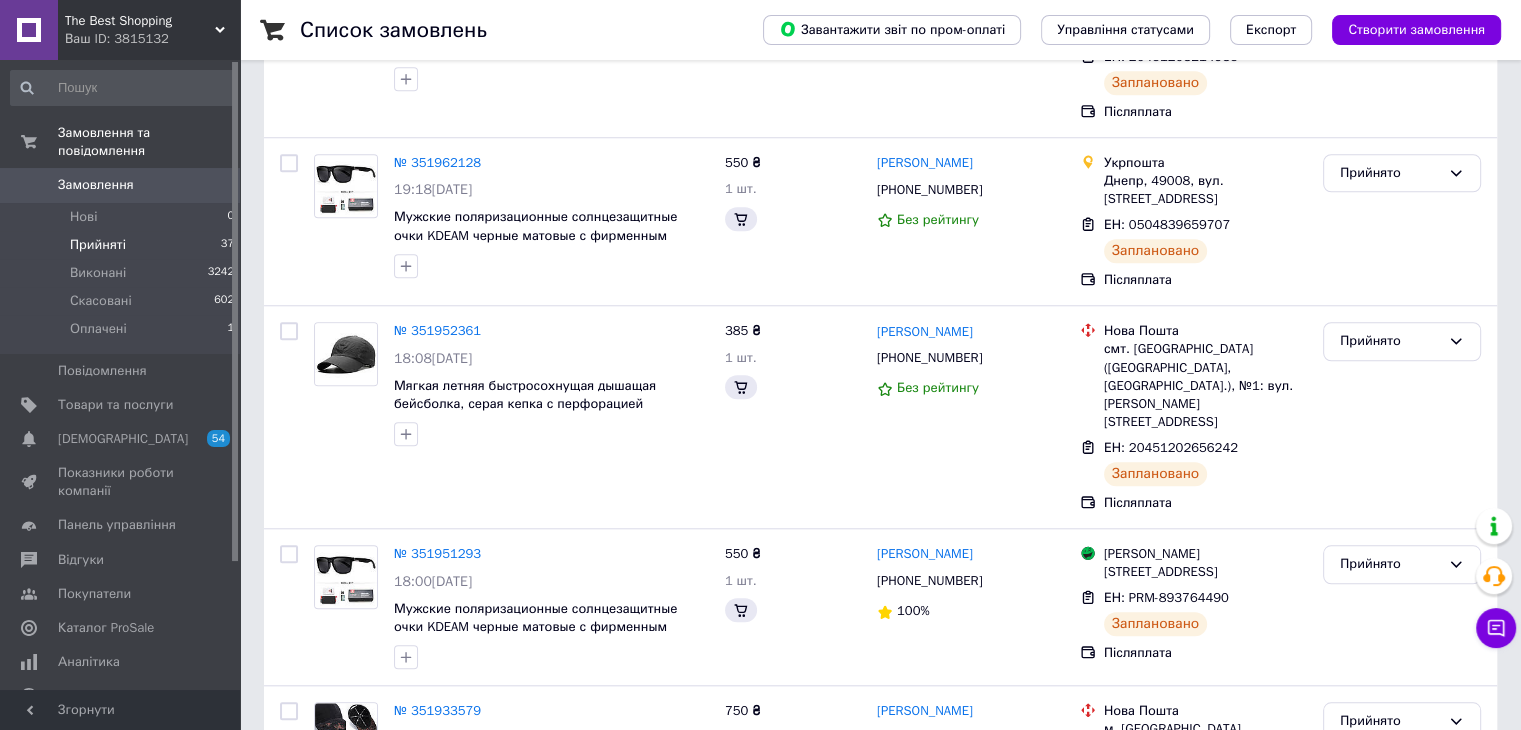 scroll, scrollTop: 0, scrollLeft: 0, axis: both 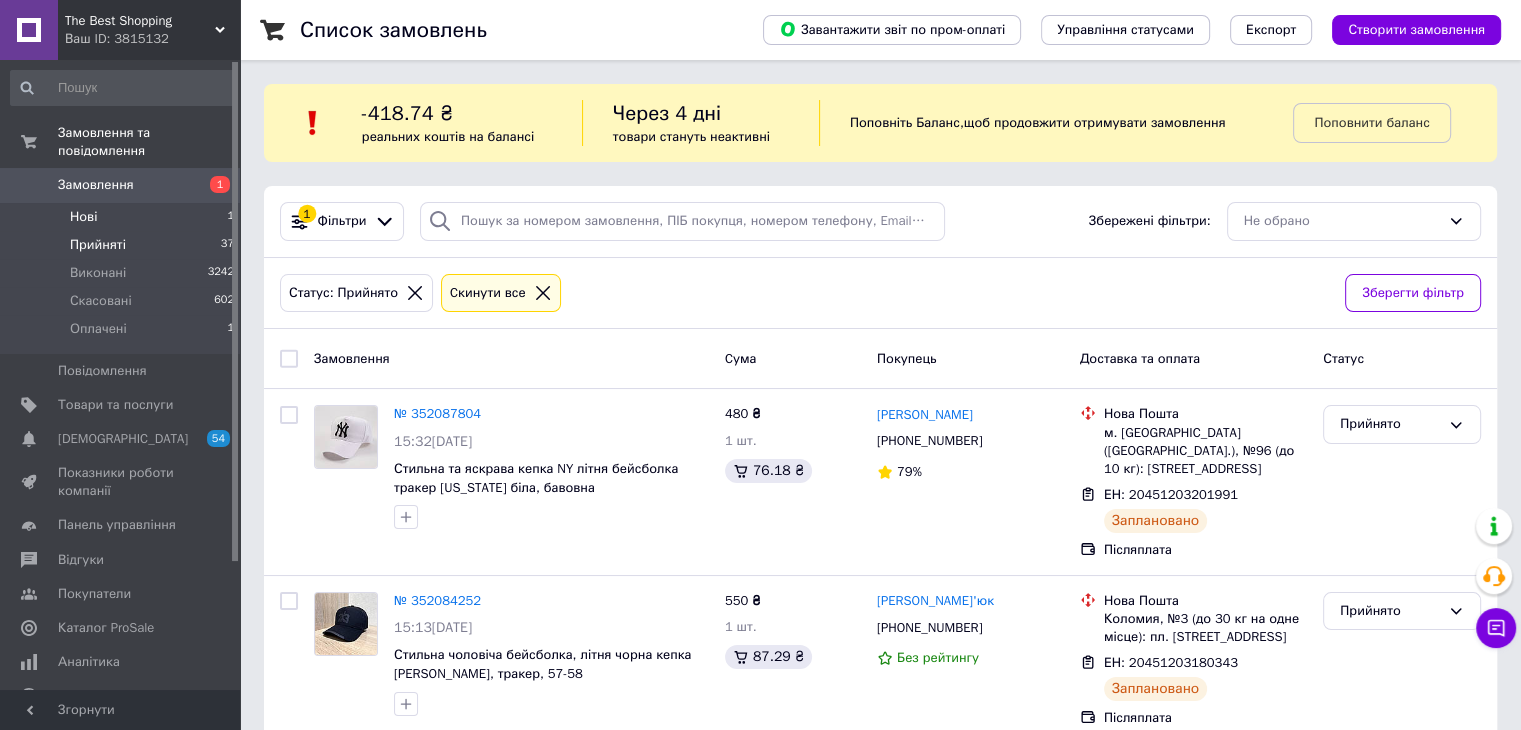 click on "Нові" at bounding box center [83, 217] 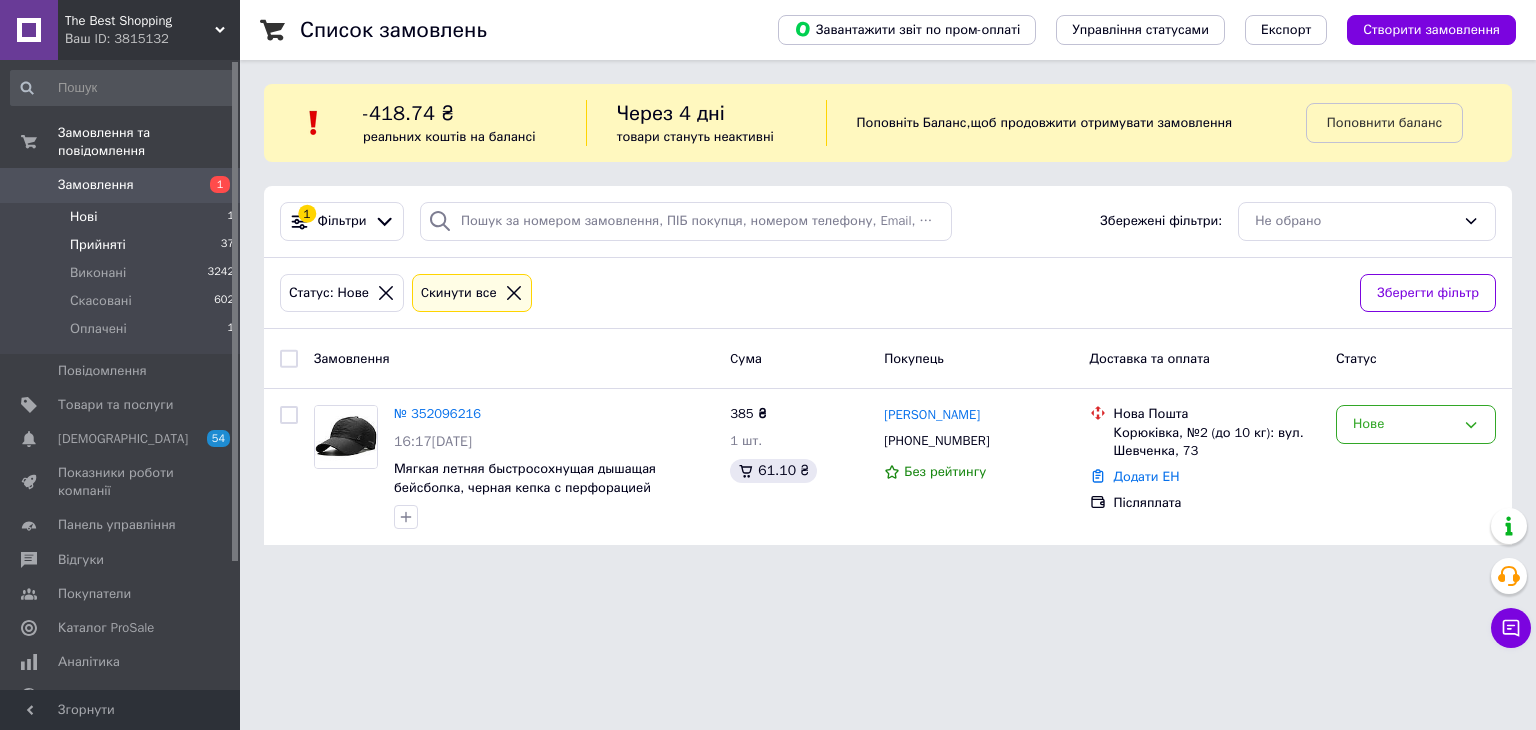click on "Прийняті" at bounding box center [98, 245] 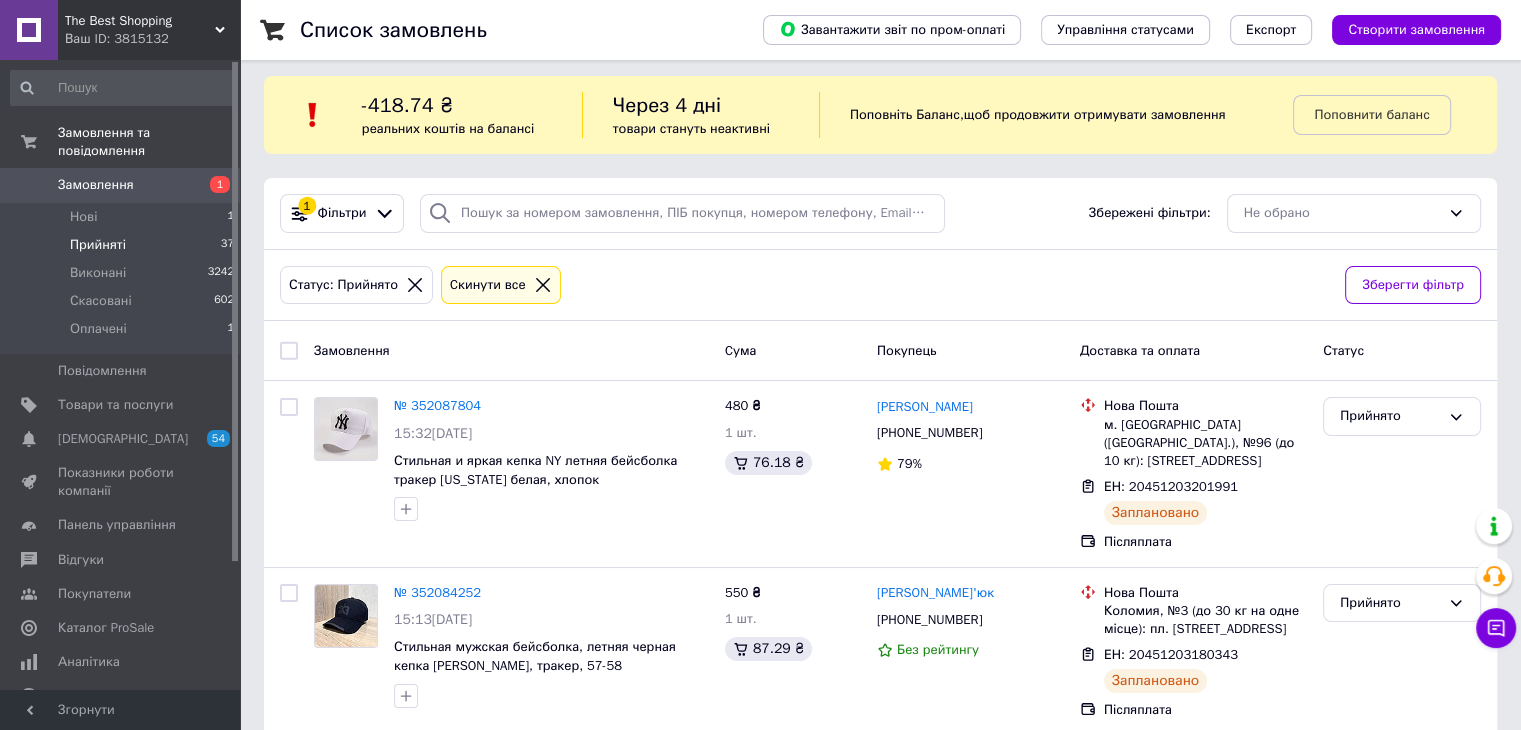scroll, scrollTop: 0, scrollLeft: 0, axis: both 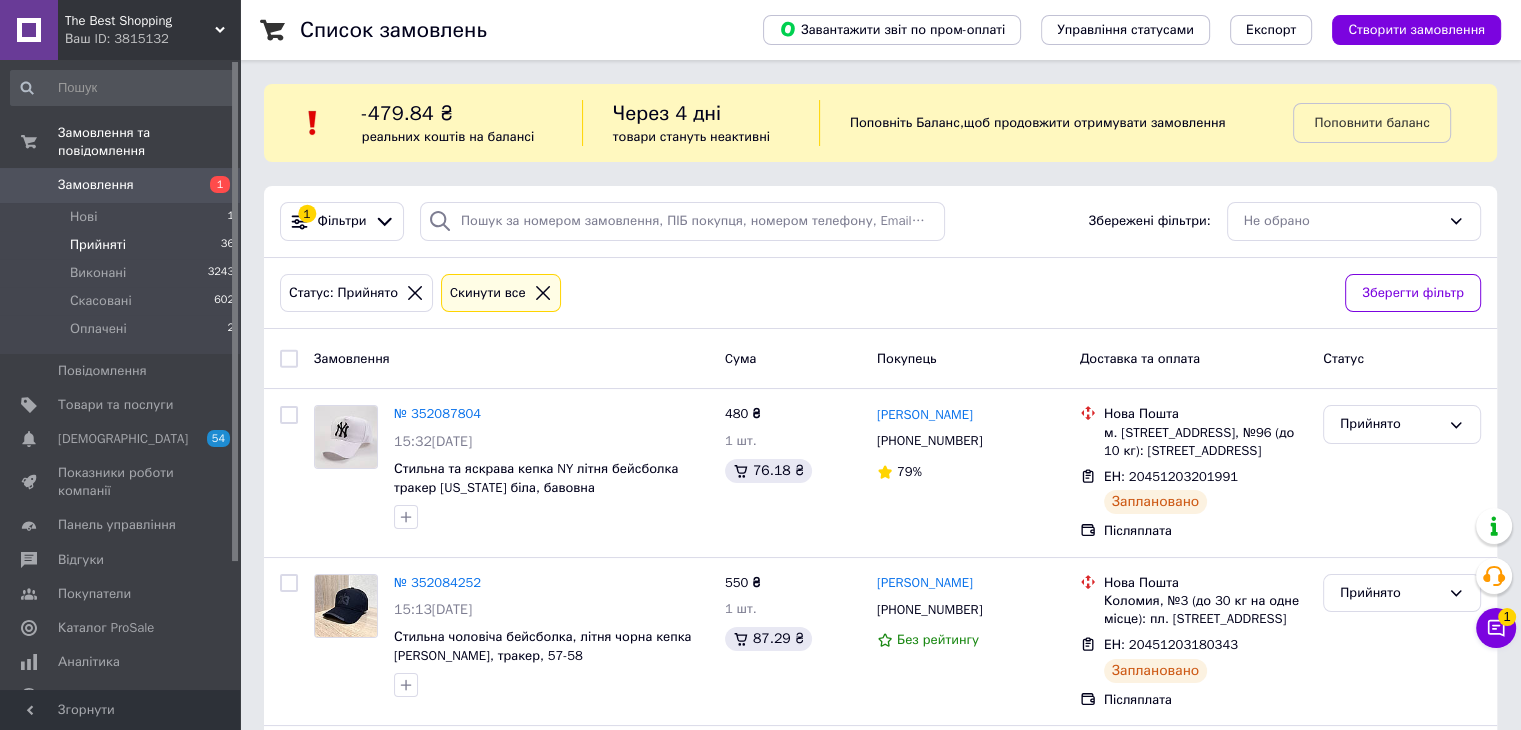 click on "Замовлення" at bounding box center (121, 185) 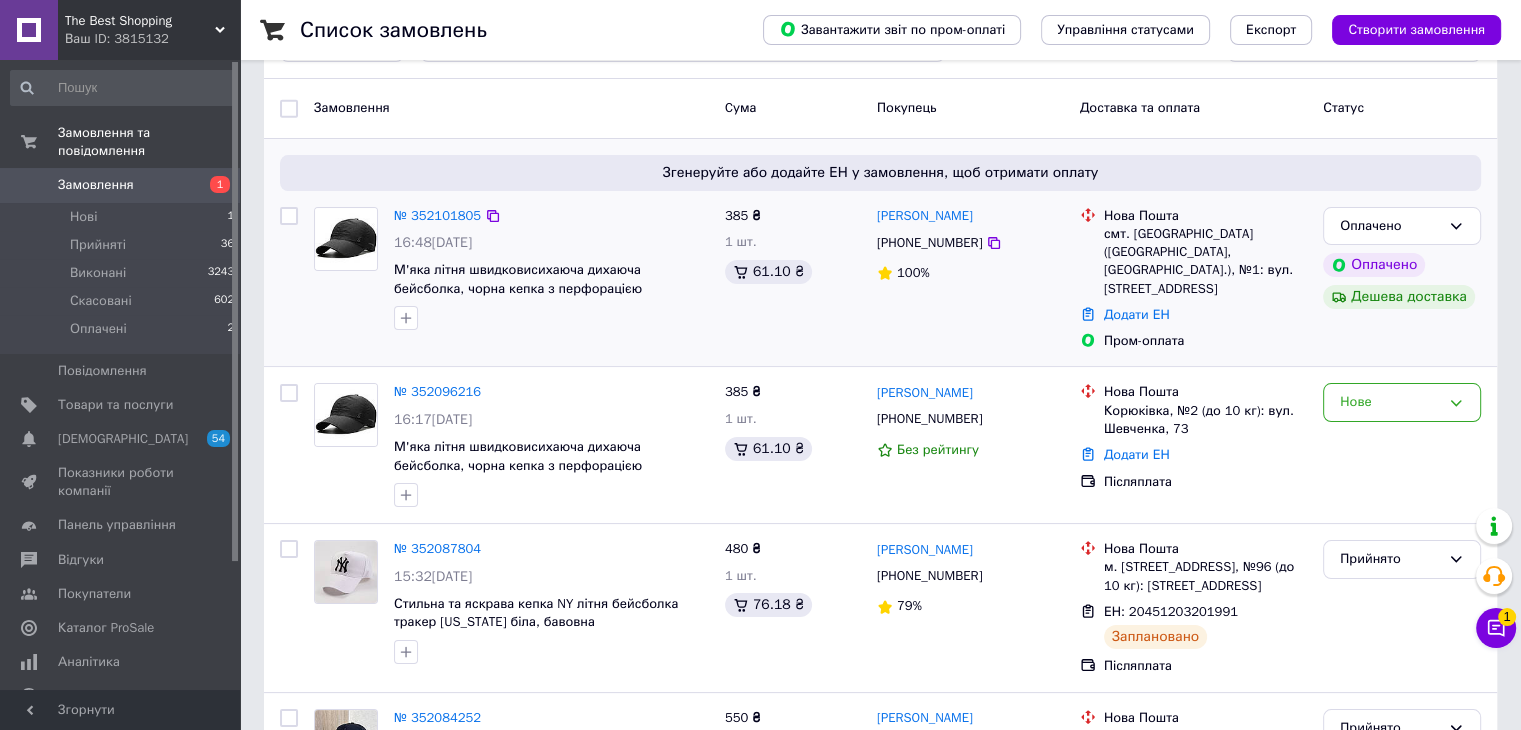 scroll, scrollTop: 200, scrollLeft: 0, axis: vertical 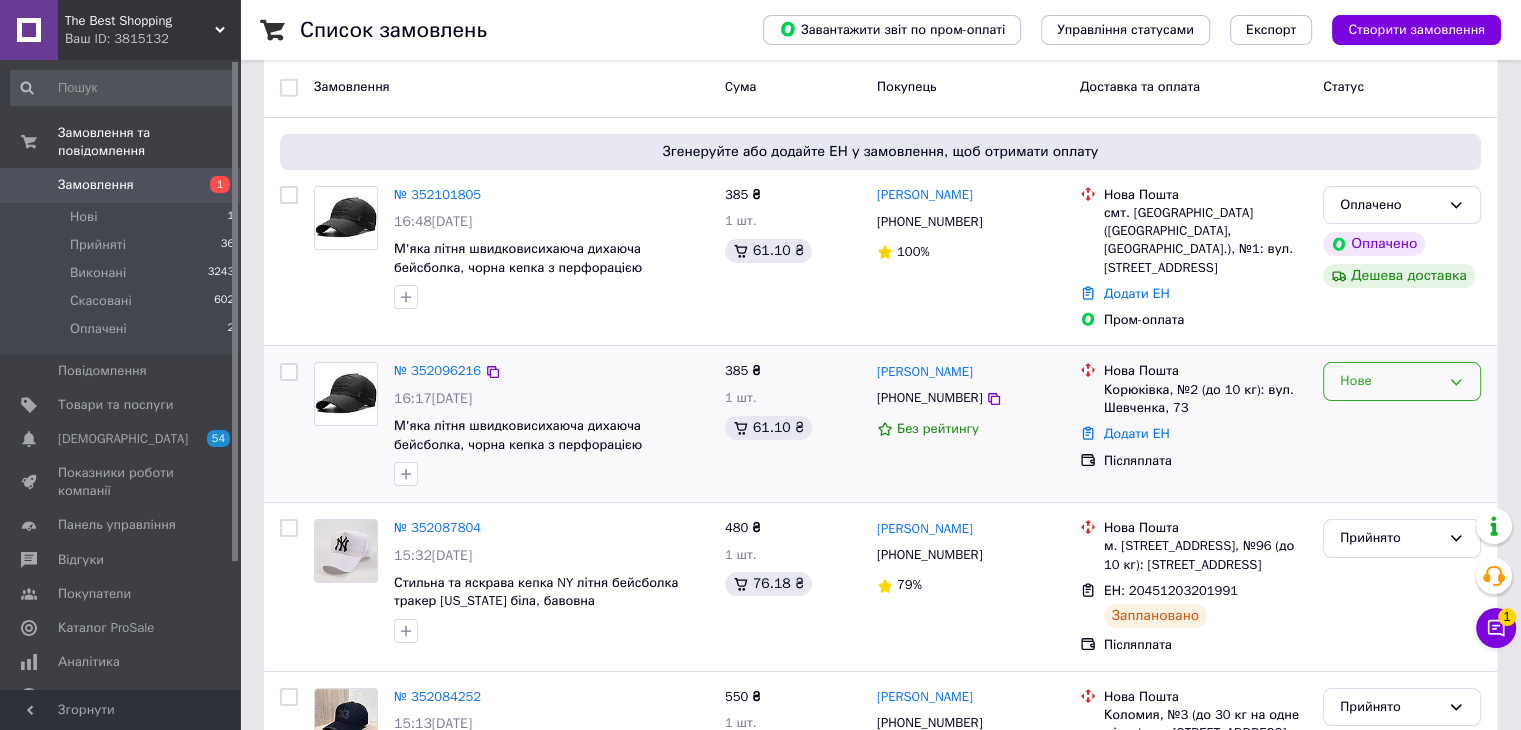 click on "Нове" at bounding box center (1390, 381) 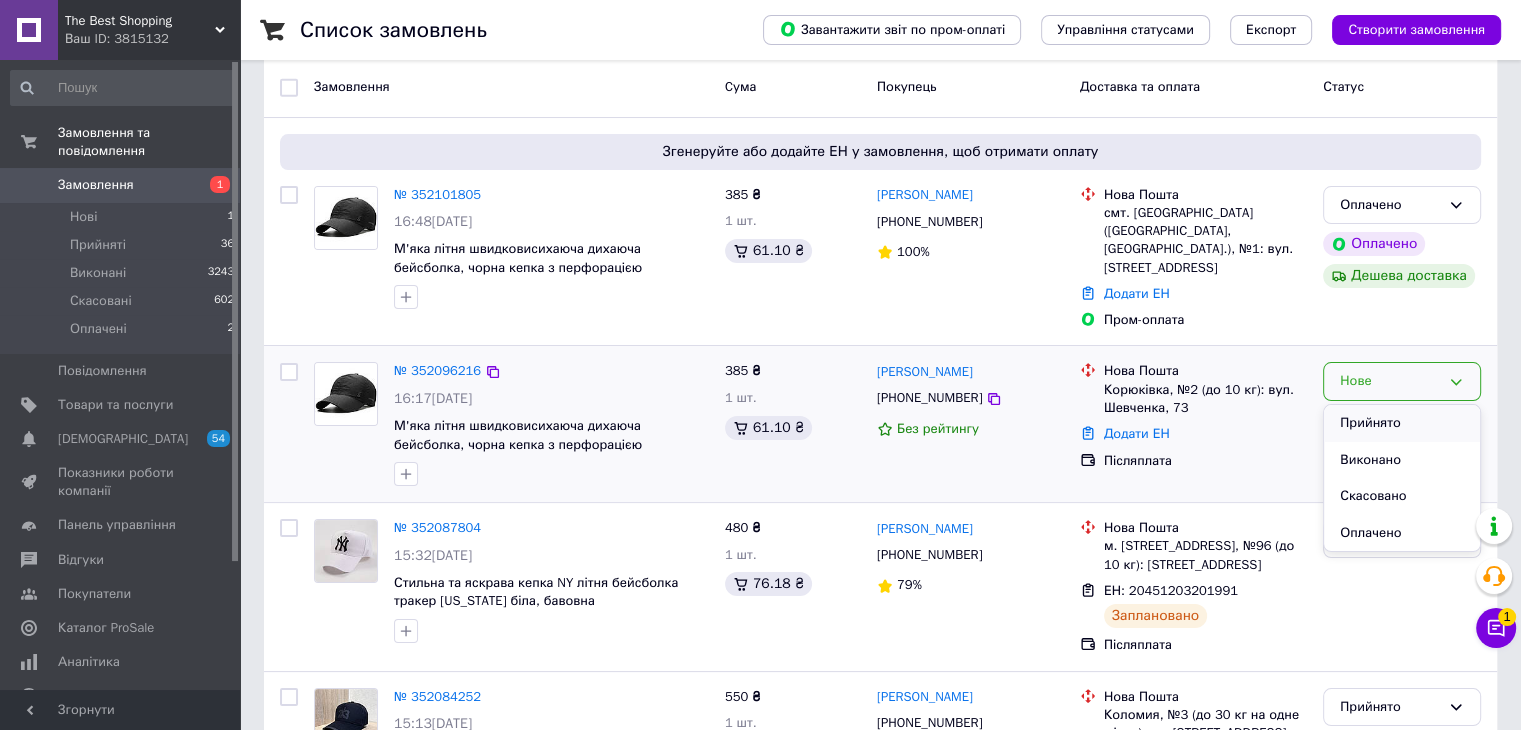click on "Прийнято" at bounding box center [1402, 423] 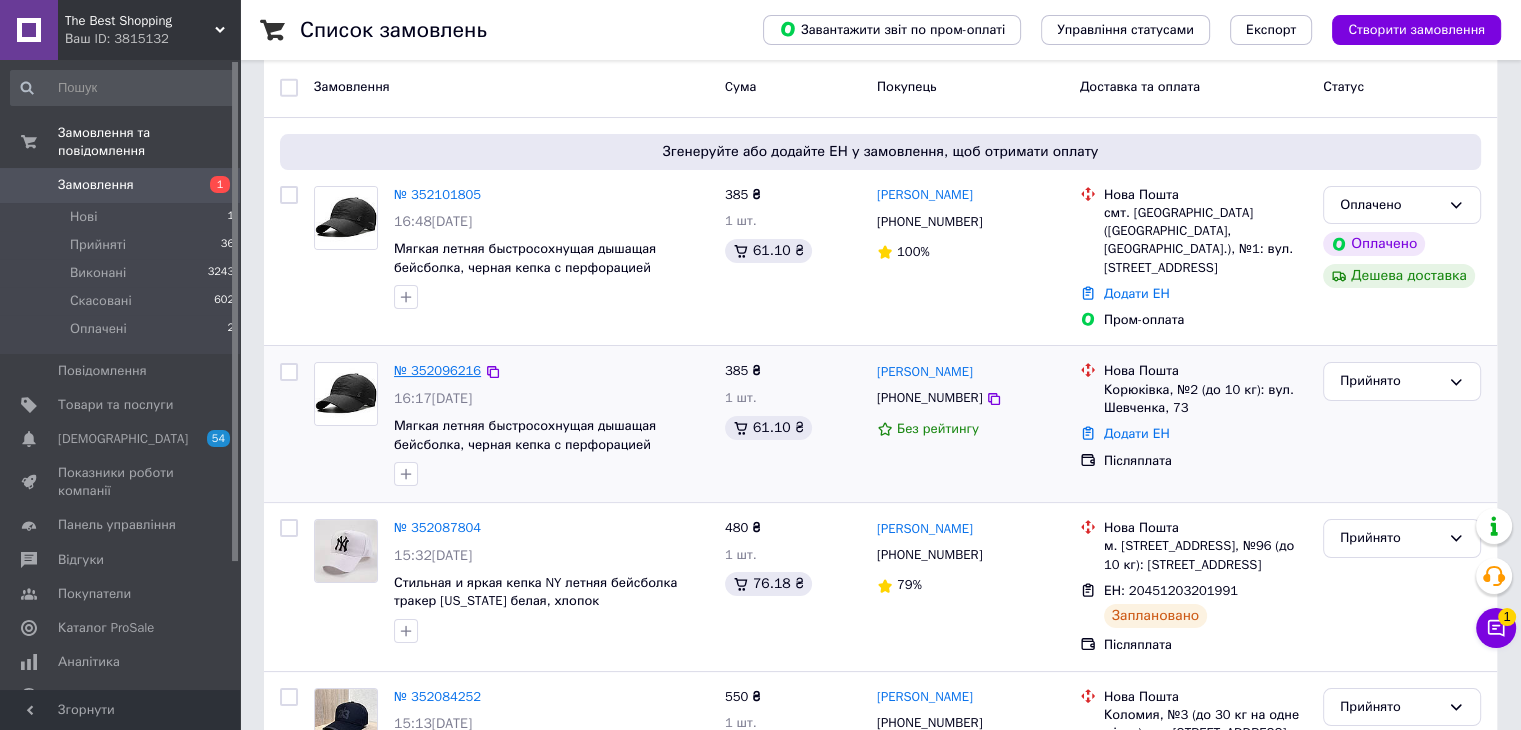 click on "№ 352096216" at bounding box center (437, 370) 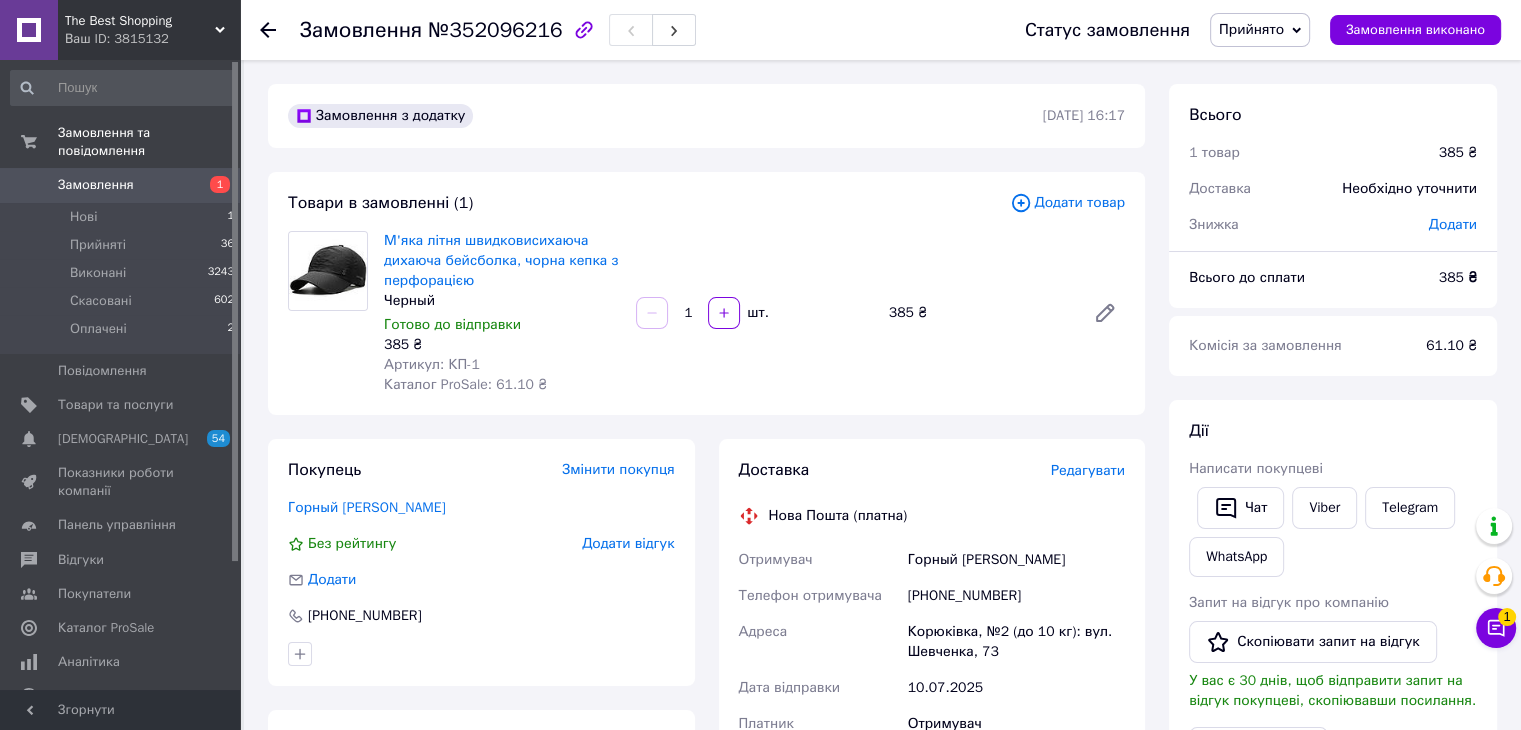 scroll, scrollTop: 300, scrollLeft: 0, axis: vertical 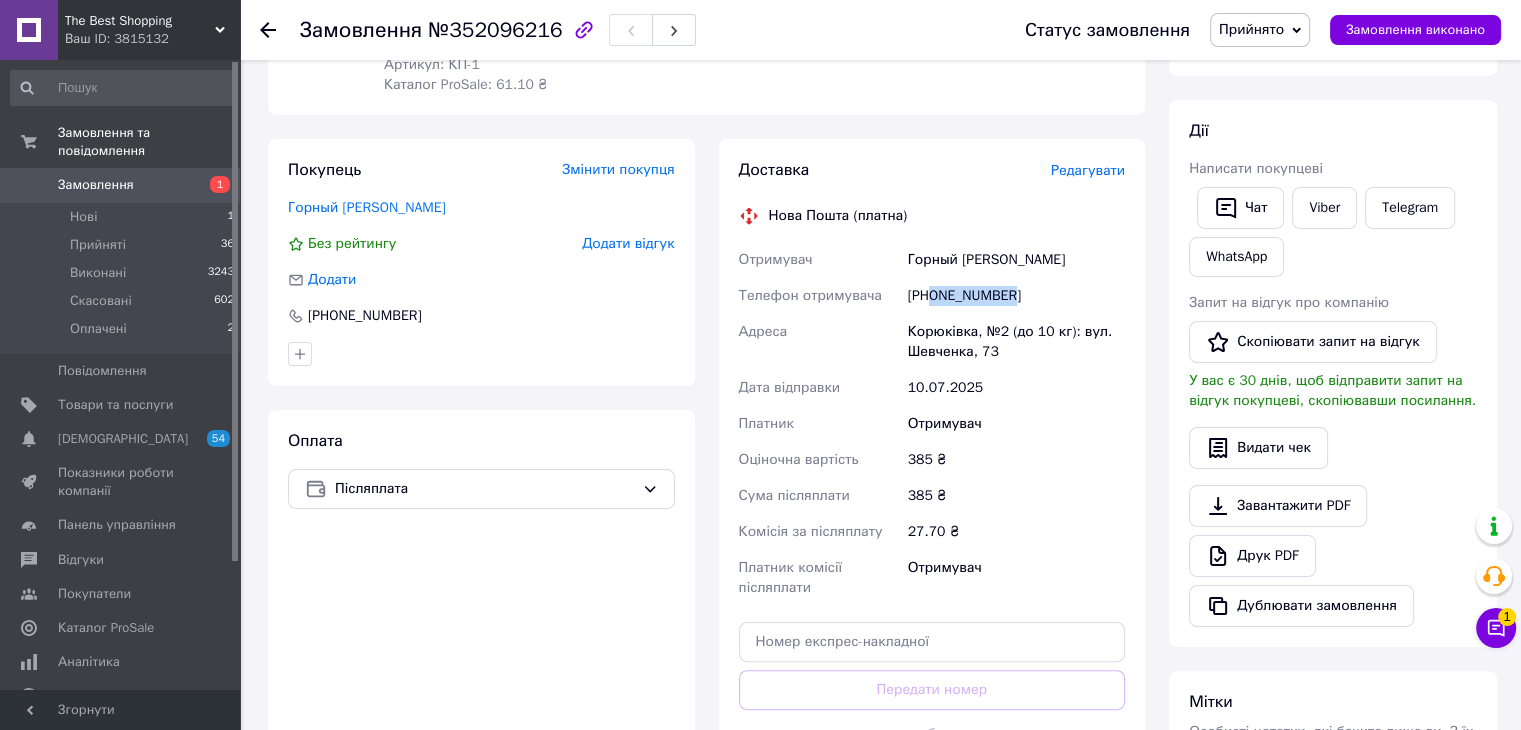 drag, startPoint x: 934, startPoint y: 294, endPoint x: 1028, endPoint y: 296, distance: 94.02127 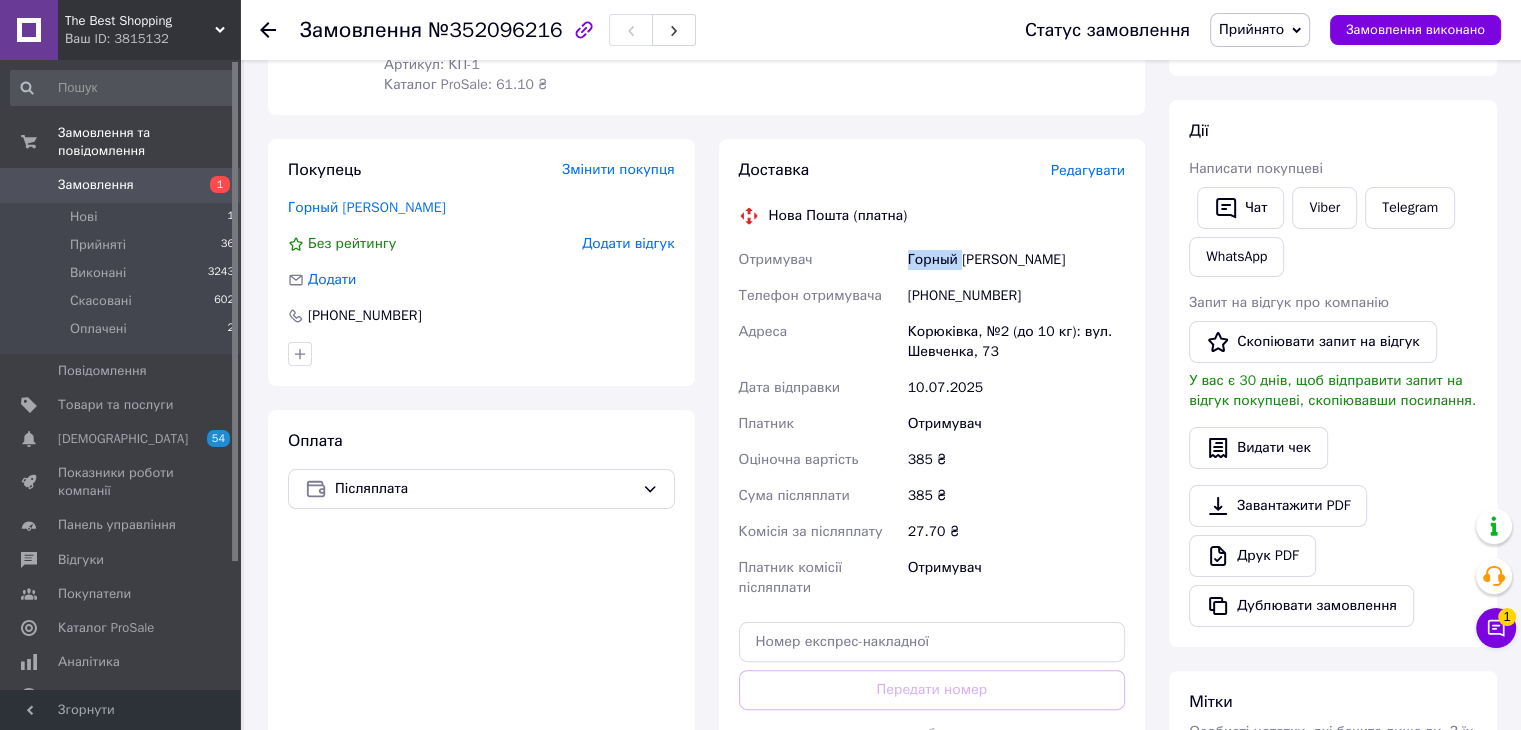 drag, startPoint x: 898, startPoint y: 254, endPoint x: 961, endPoint y: 264, distance: 63.788715 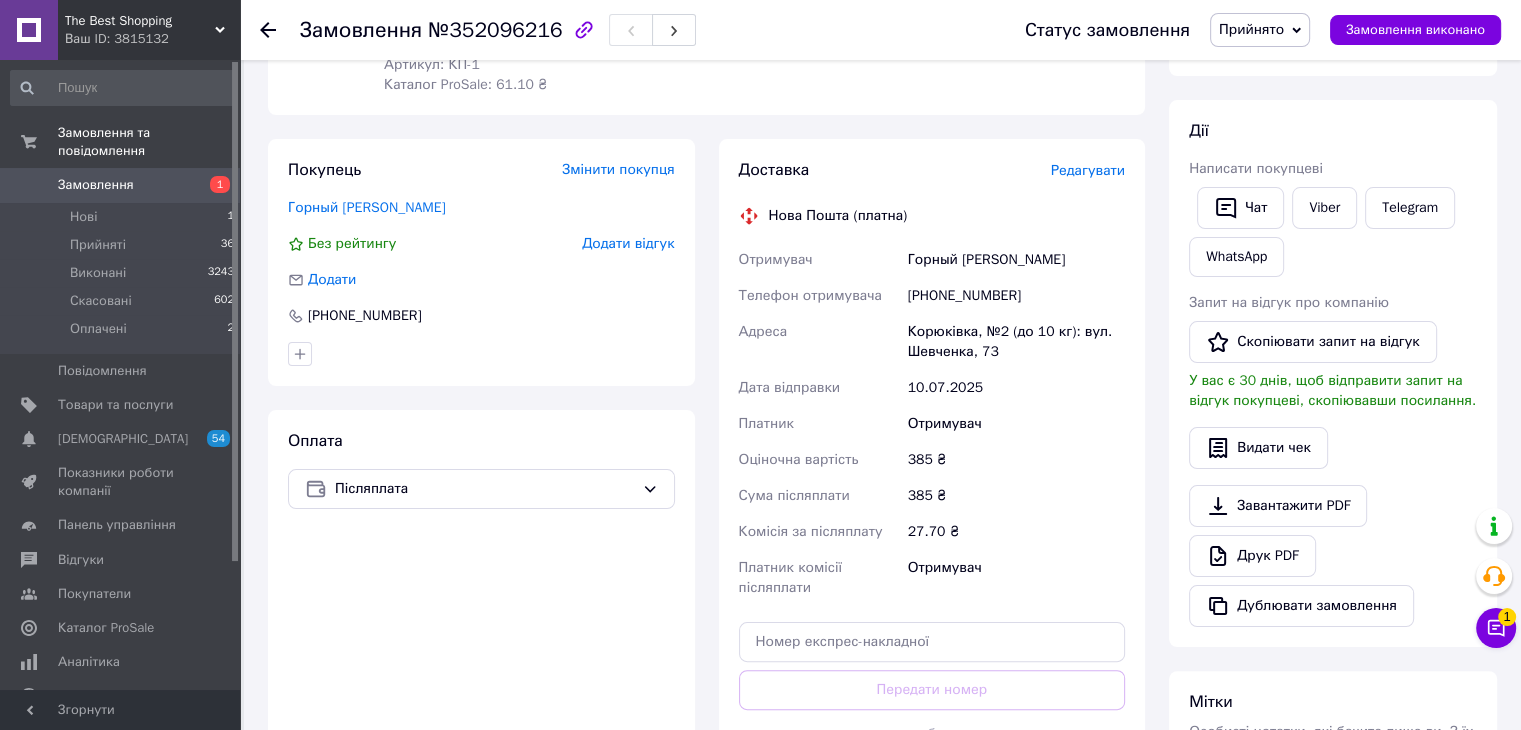 click on "Горный [PERSON_NAME]" at bounding box center (1016, 260) 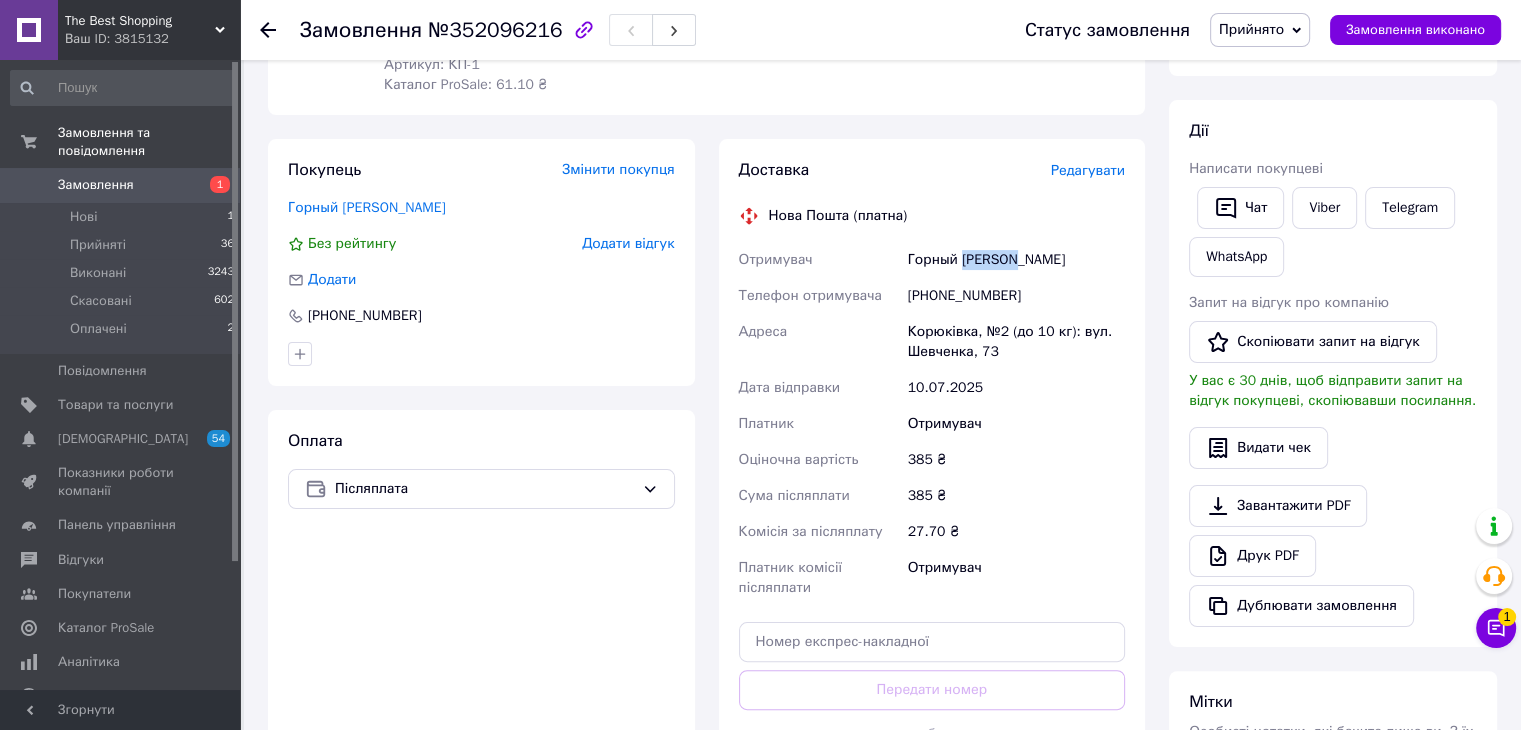 drag, startPoint x: 960, startPoint y: 255, endPoint x: 1046, endPoint y: 263, distance: 86.37129 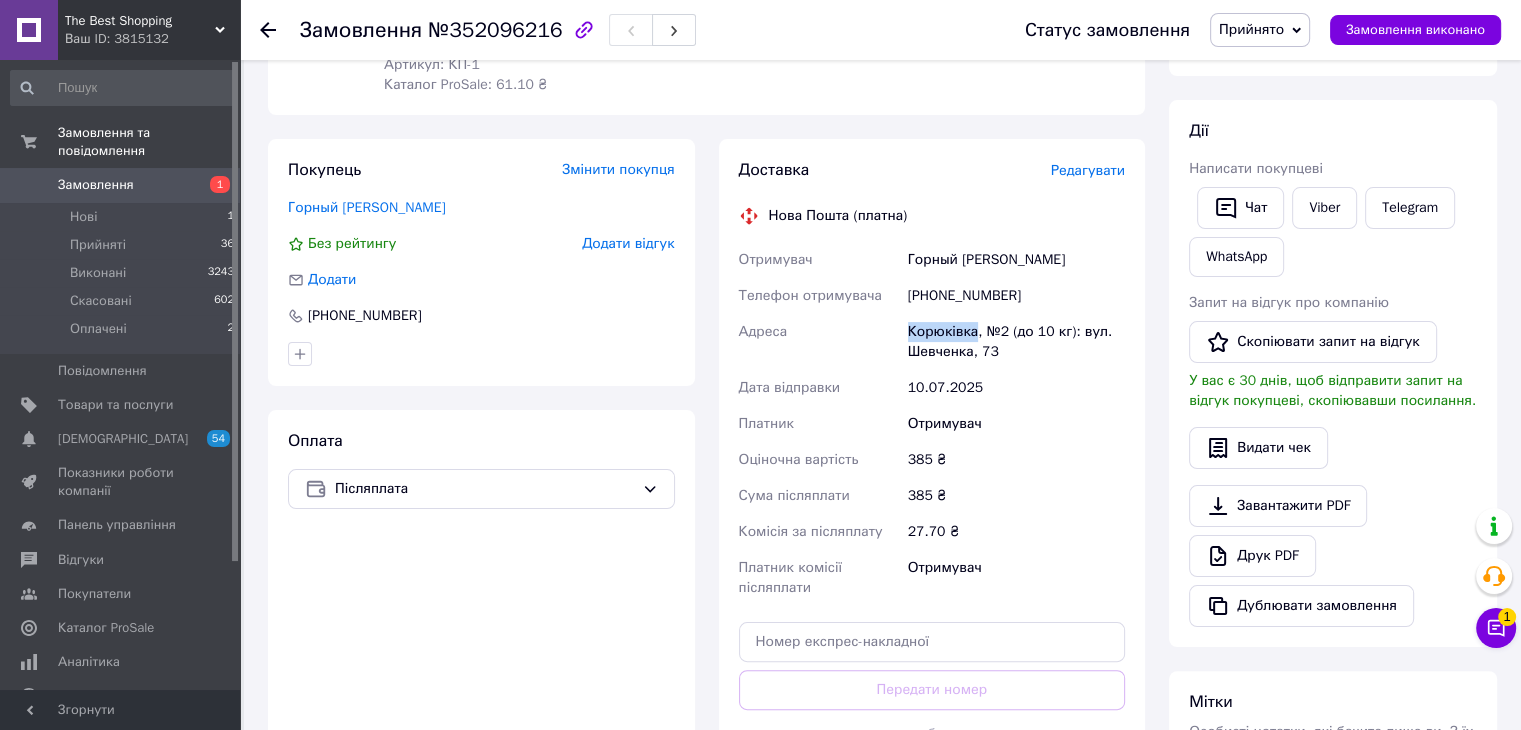 drag, startPoint x: 900, startPoint y: 320, endPoint x: 972, endPoint y: 331, distance: 72.835434 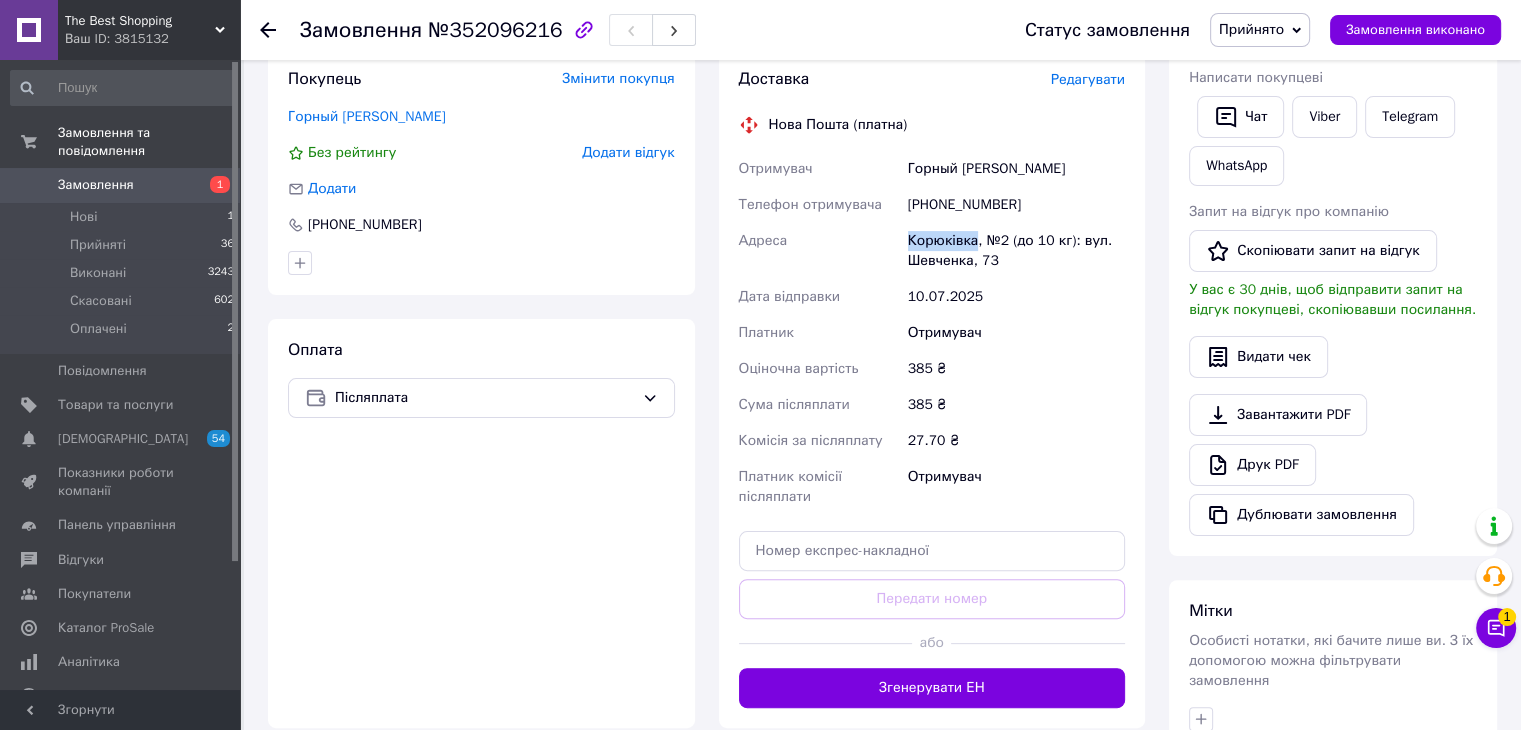 scroll, scrollTop: 500, scrollLeft: 0, axis: vertical 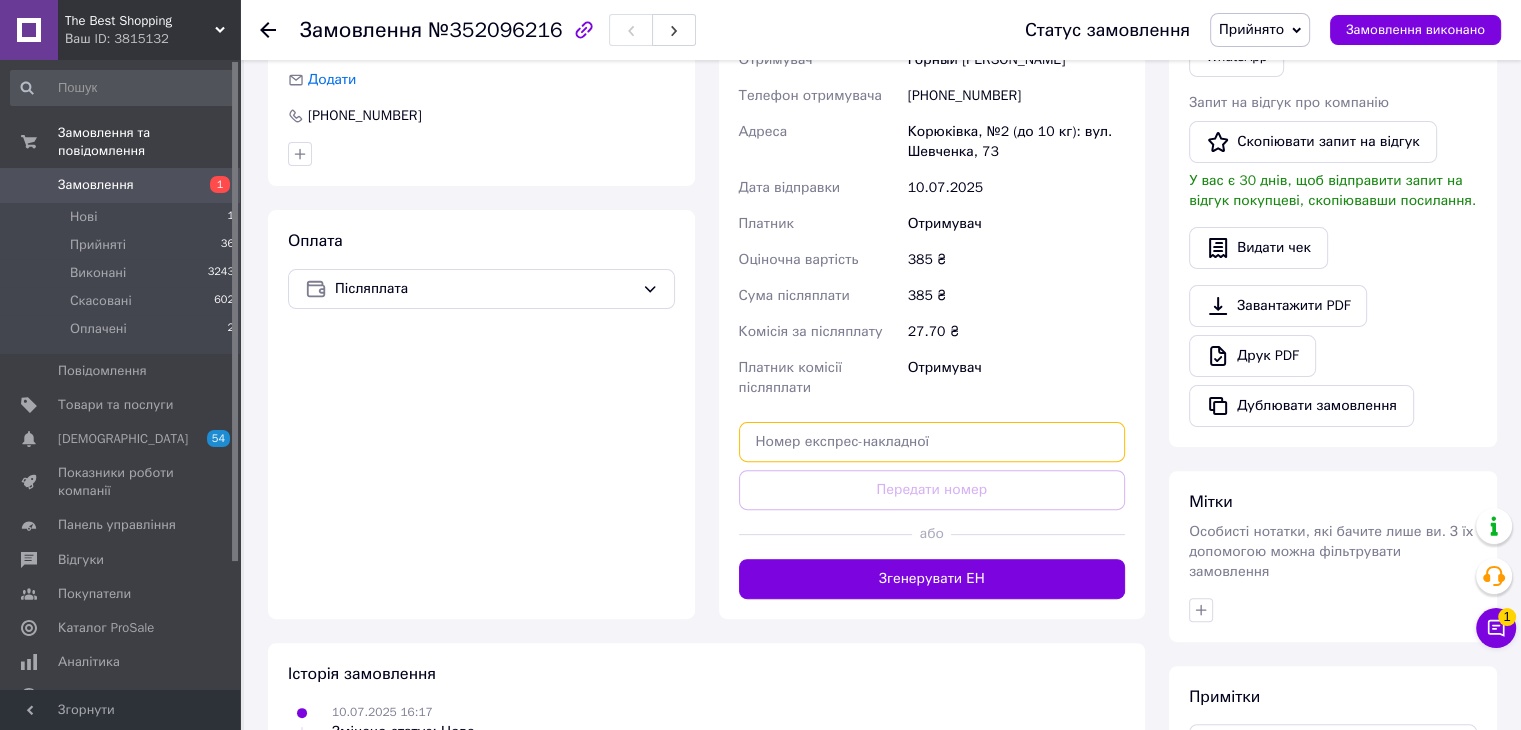 click at bounding box center (932, 442) 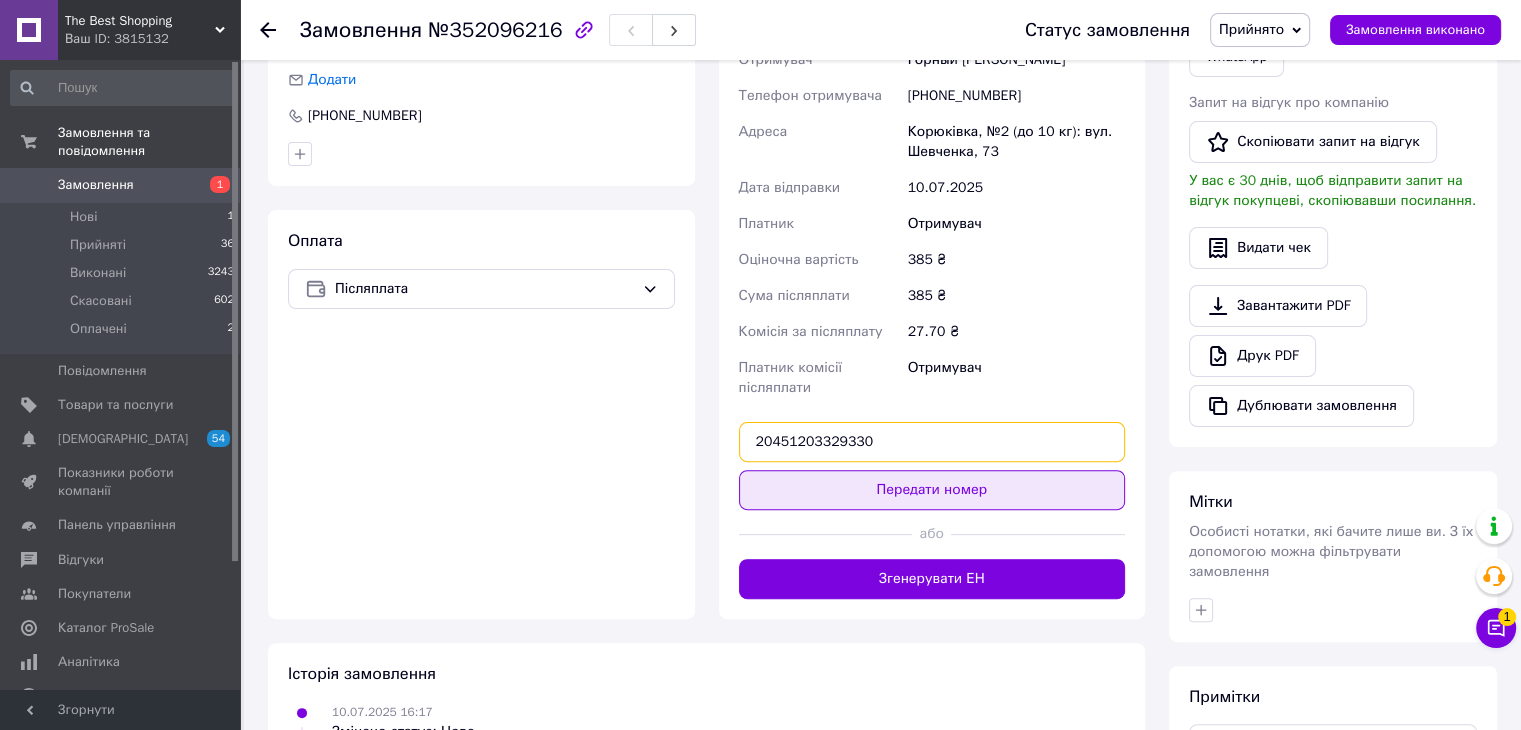 type on "20451203329330" 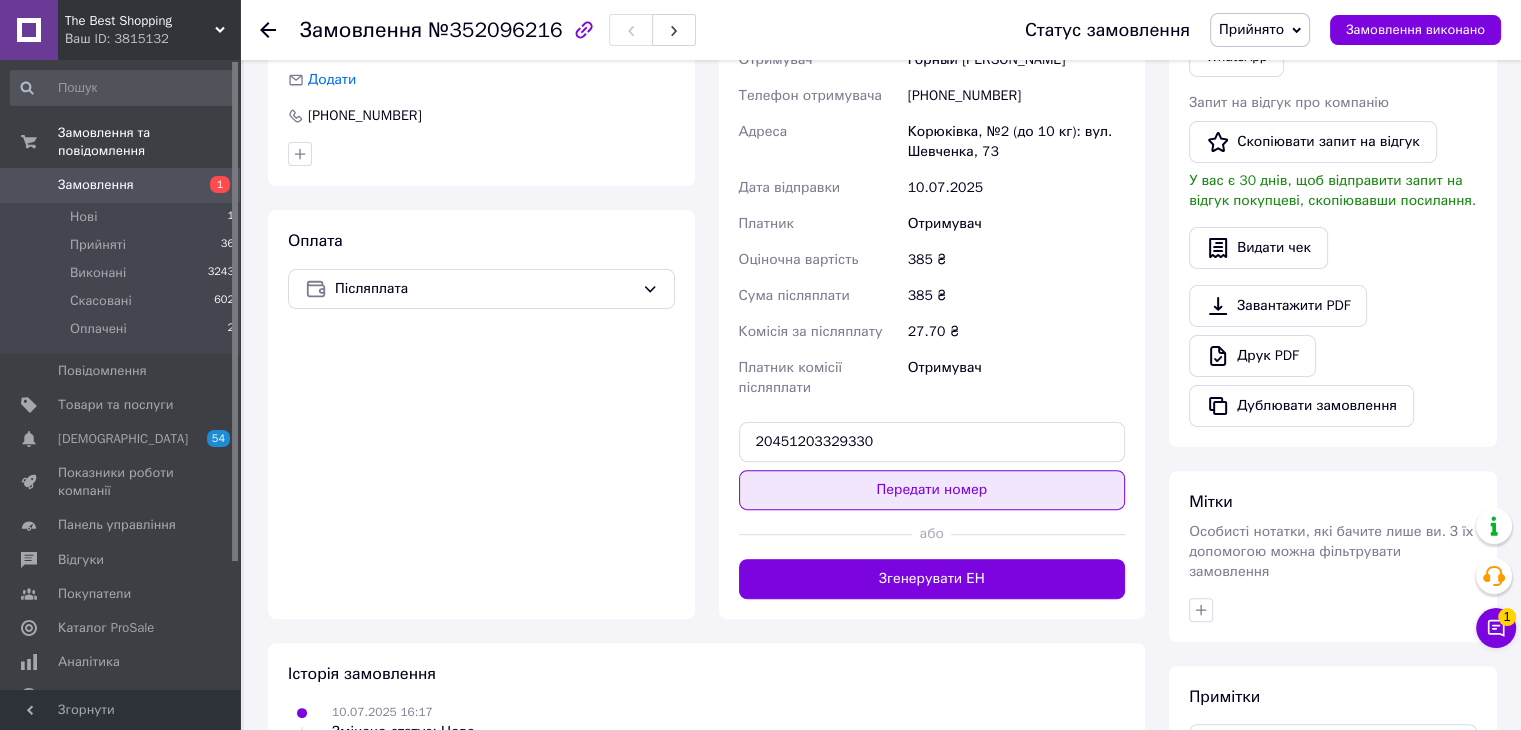 click on "Передати номер" at bounding box center [932, 490] 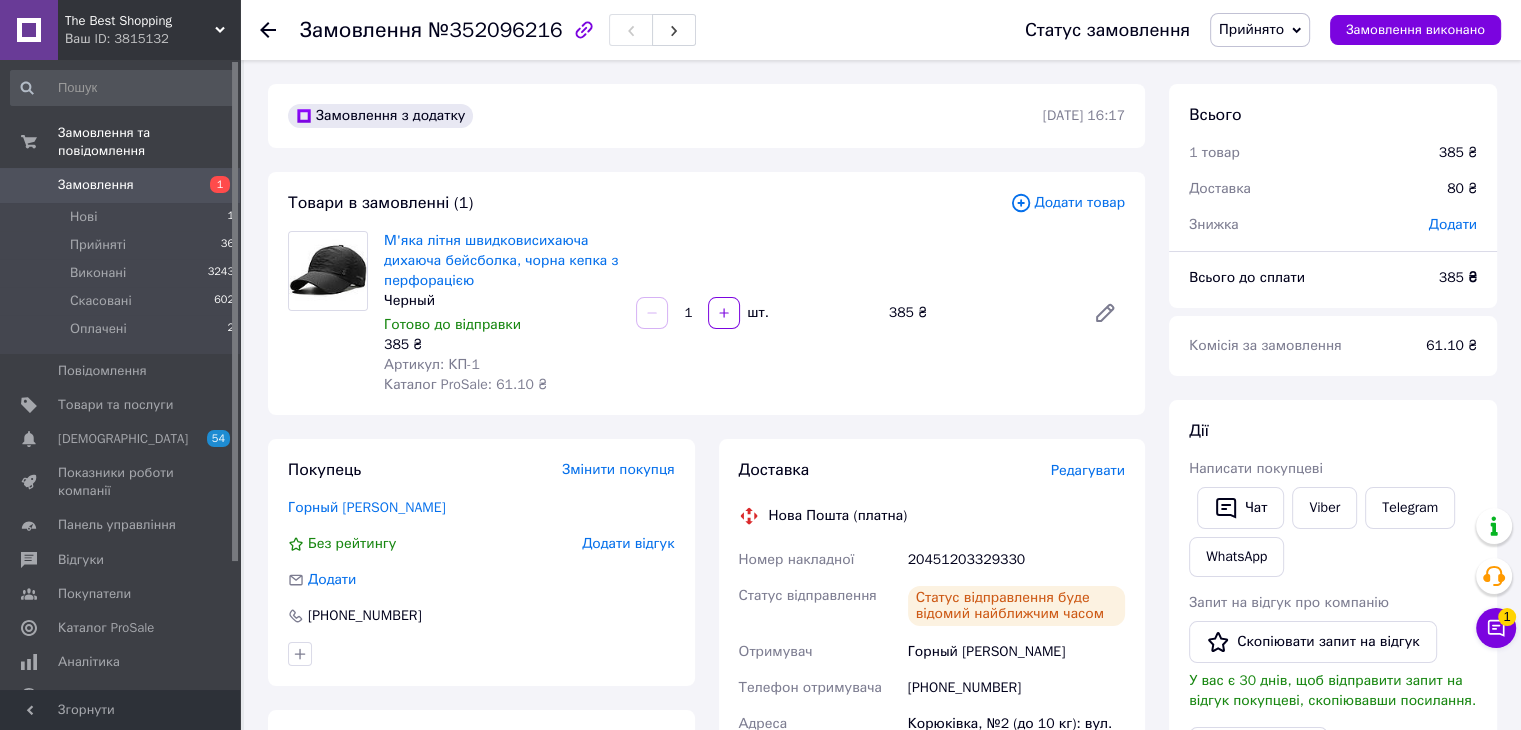 scroll, scrollTop: 0, scrollLeft: 0, axis: both 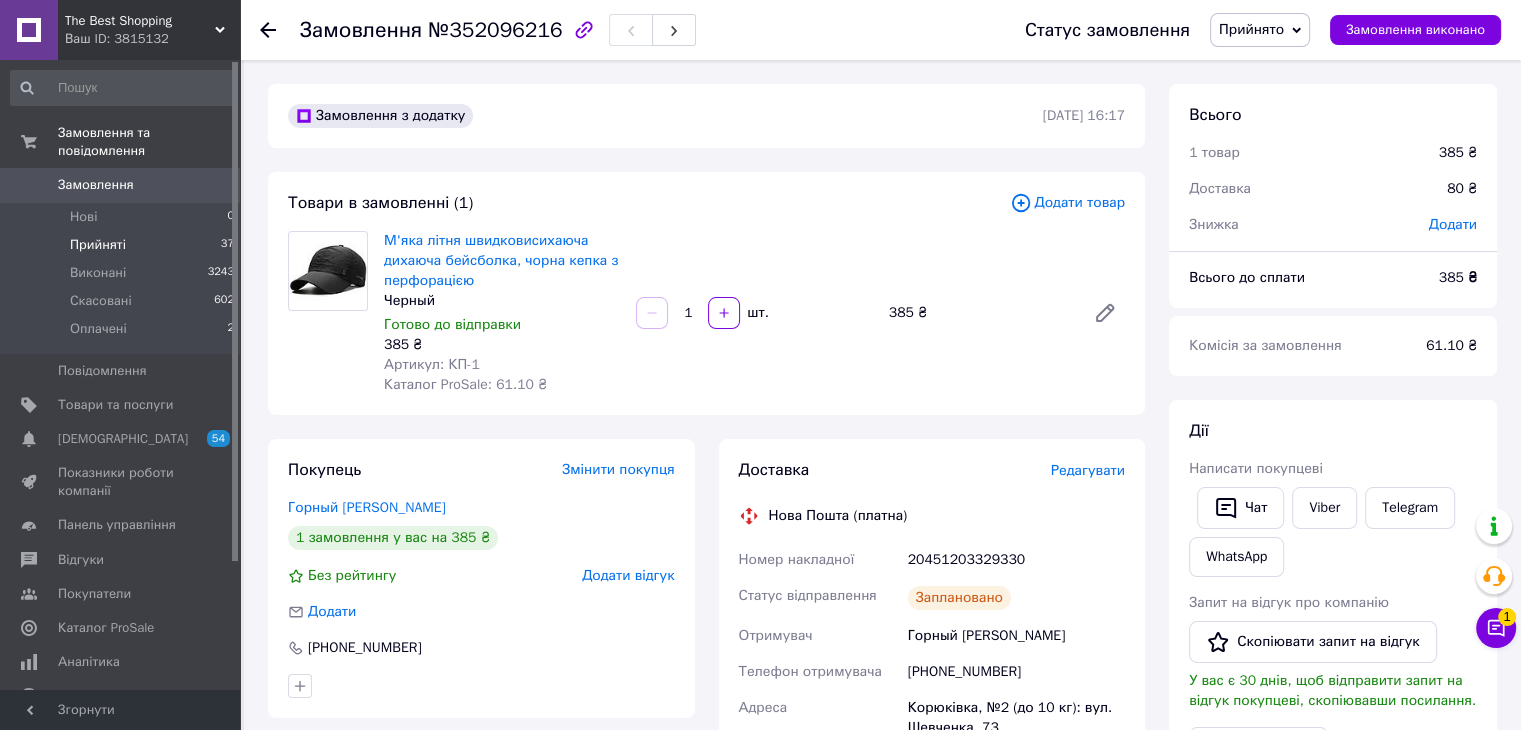 click on "Прийняті" at bounding box center (98, 245) 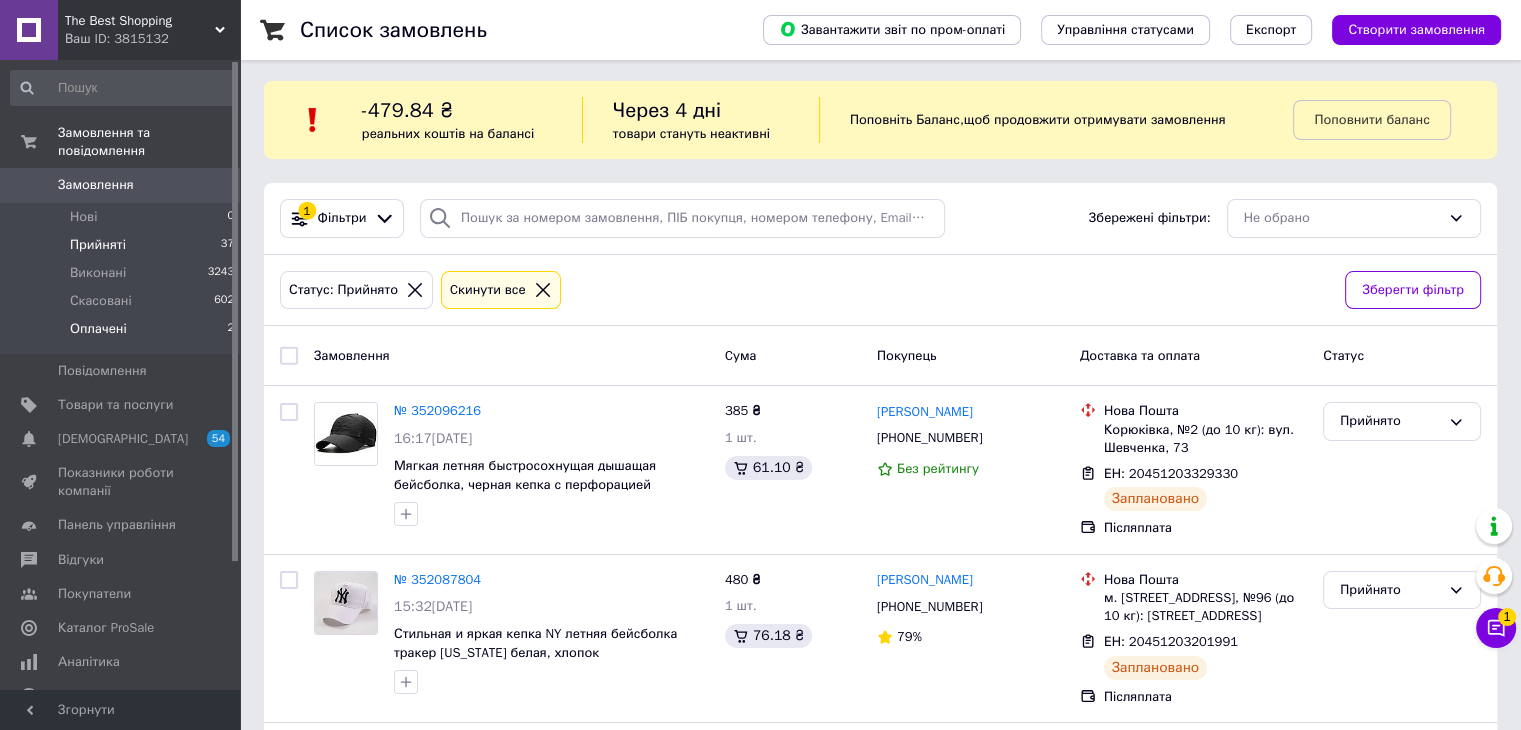 scroll, scrollTop: 0, scrollLeft: 0, axis: both 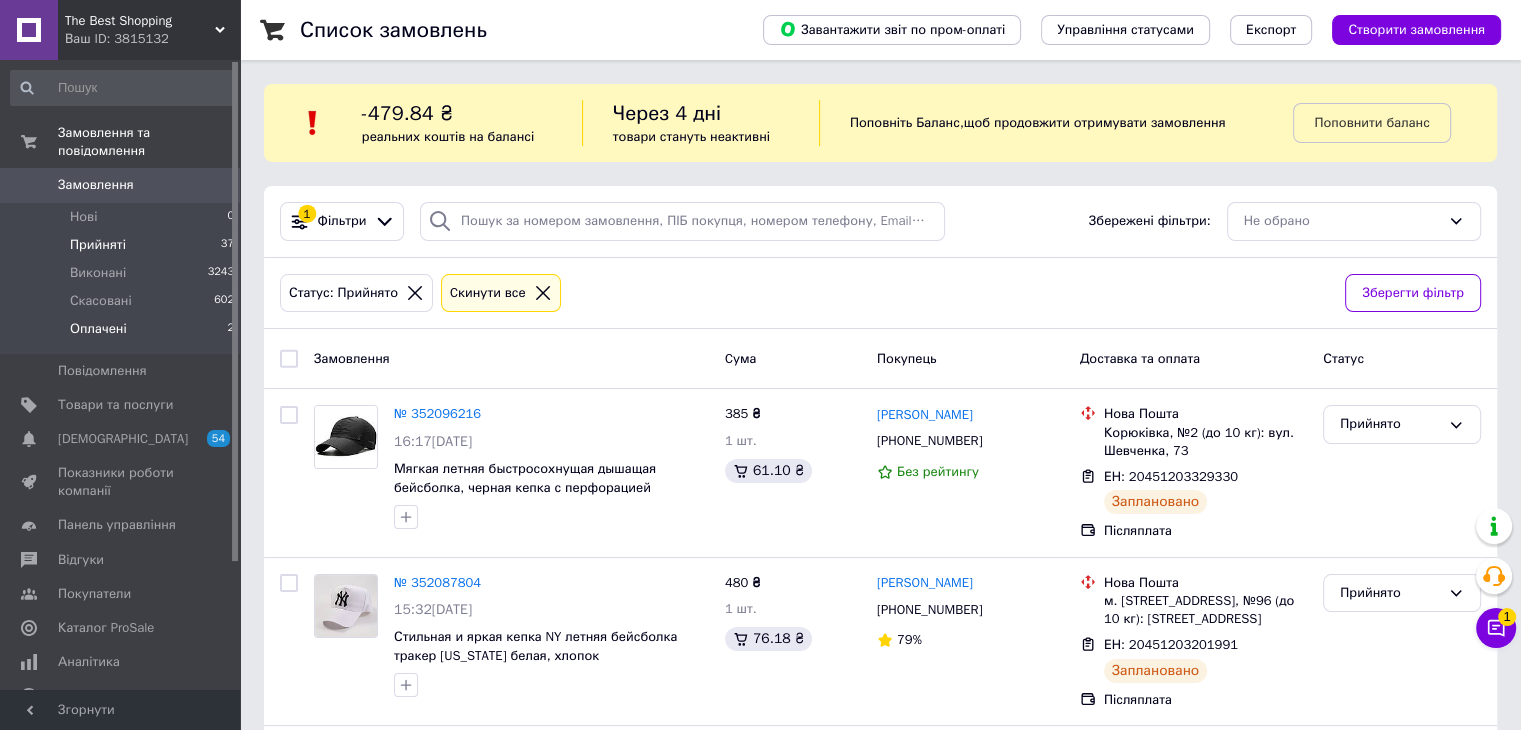 click on "Оплачені" at bounding box center (98, 329) 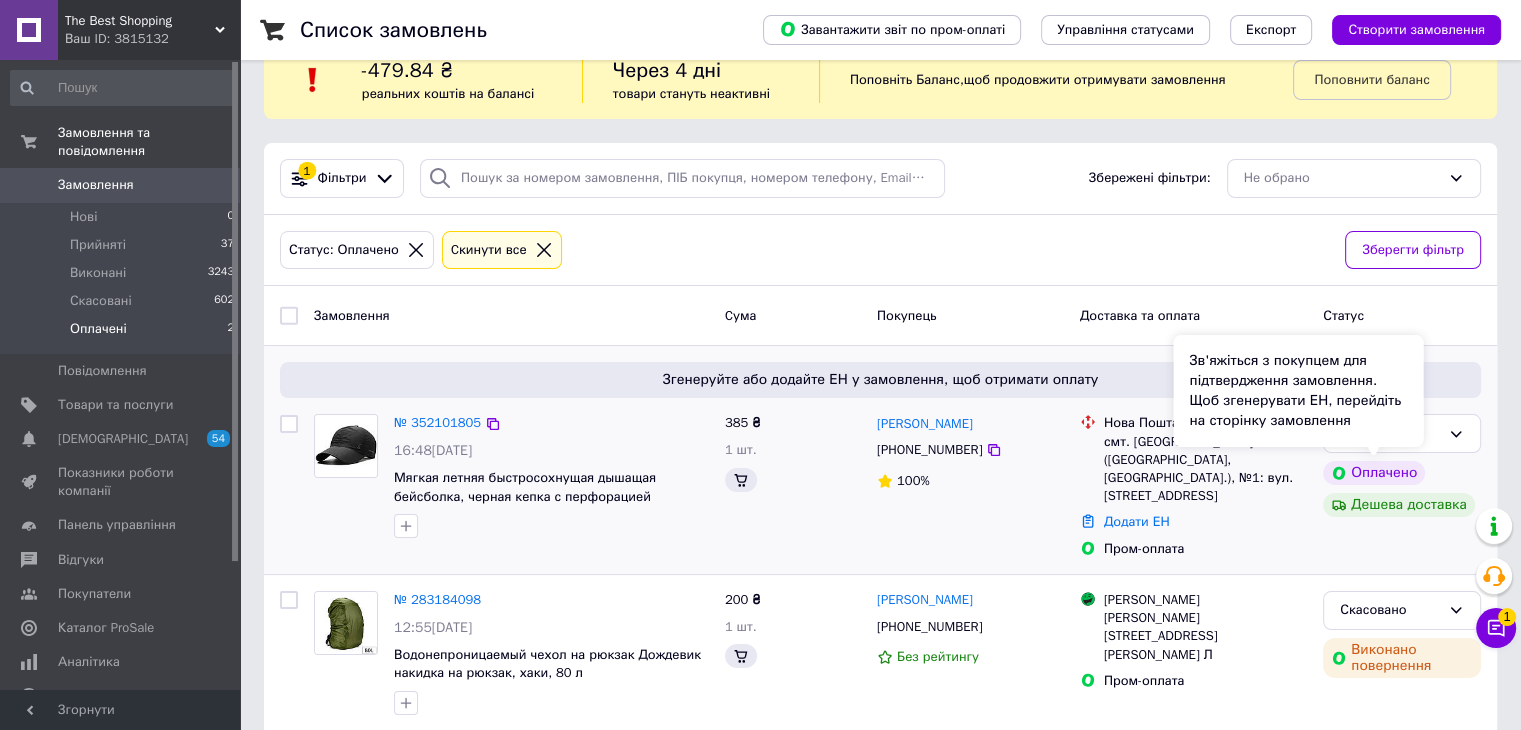 scroll, scrollTop: 67, scrollLeft: 0, axis: vertical 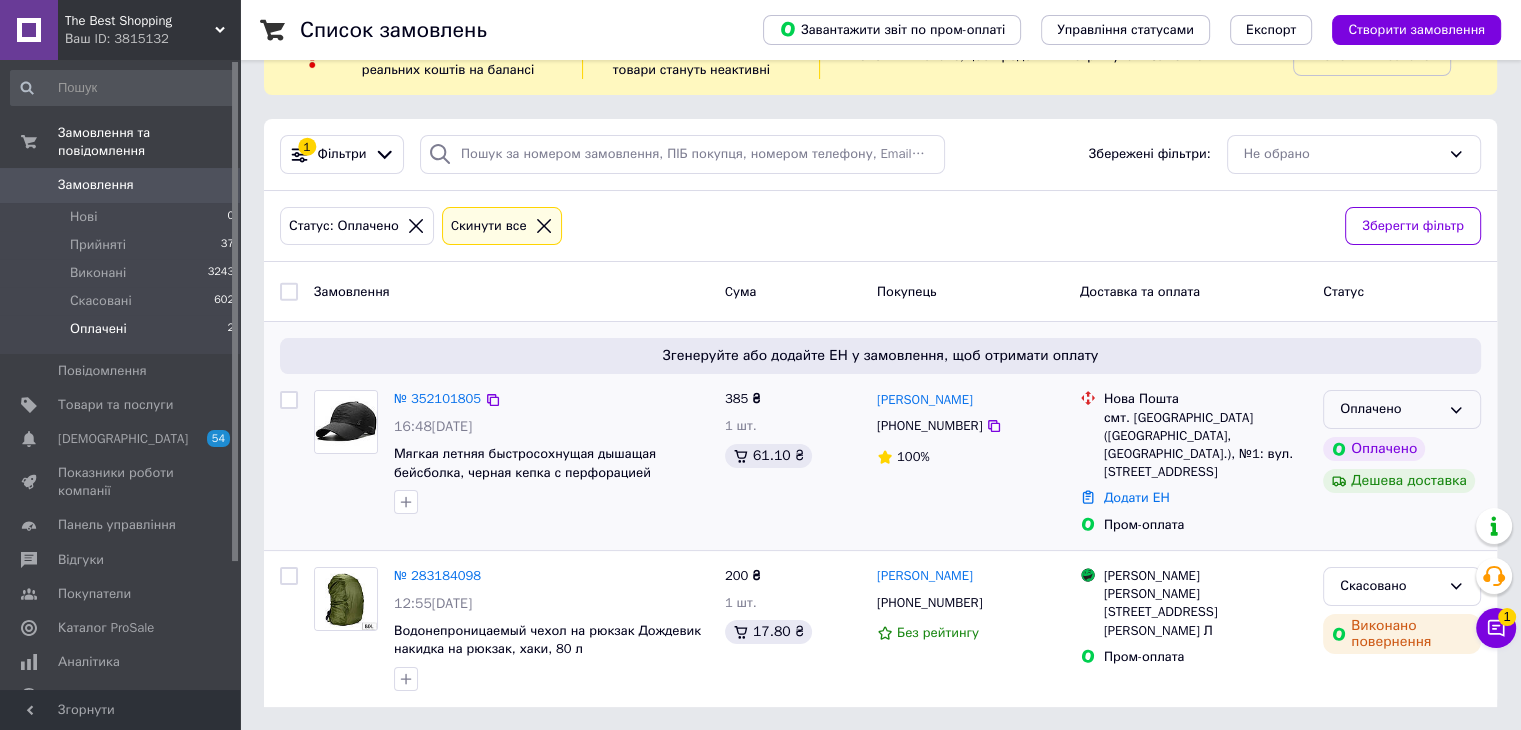 click on "Оплачено" at bounding box center [1402, 409] 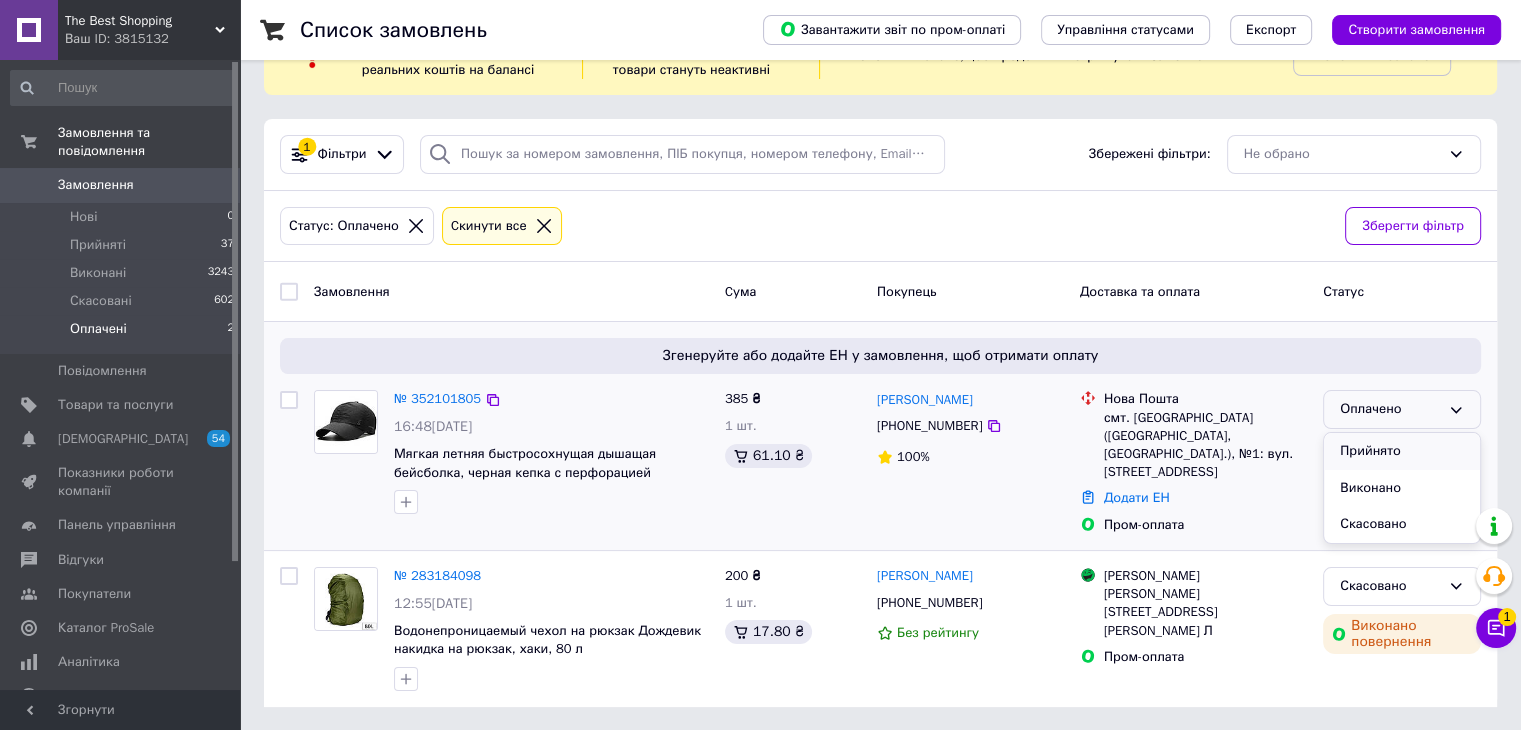 click on "Прийнято" at bounding box center [1402, 451] 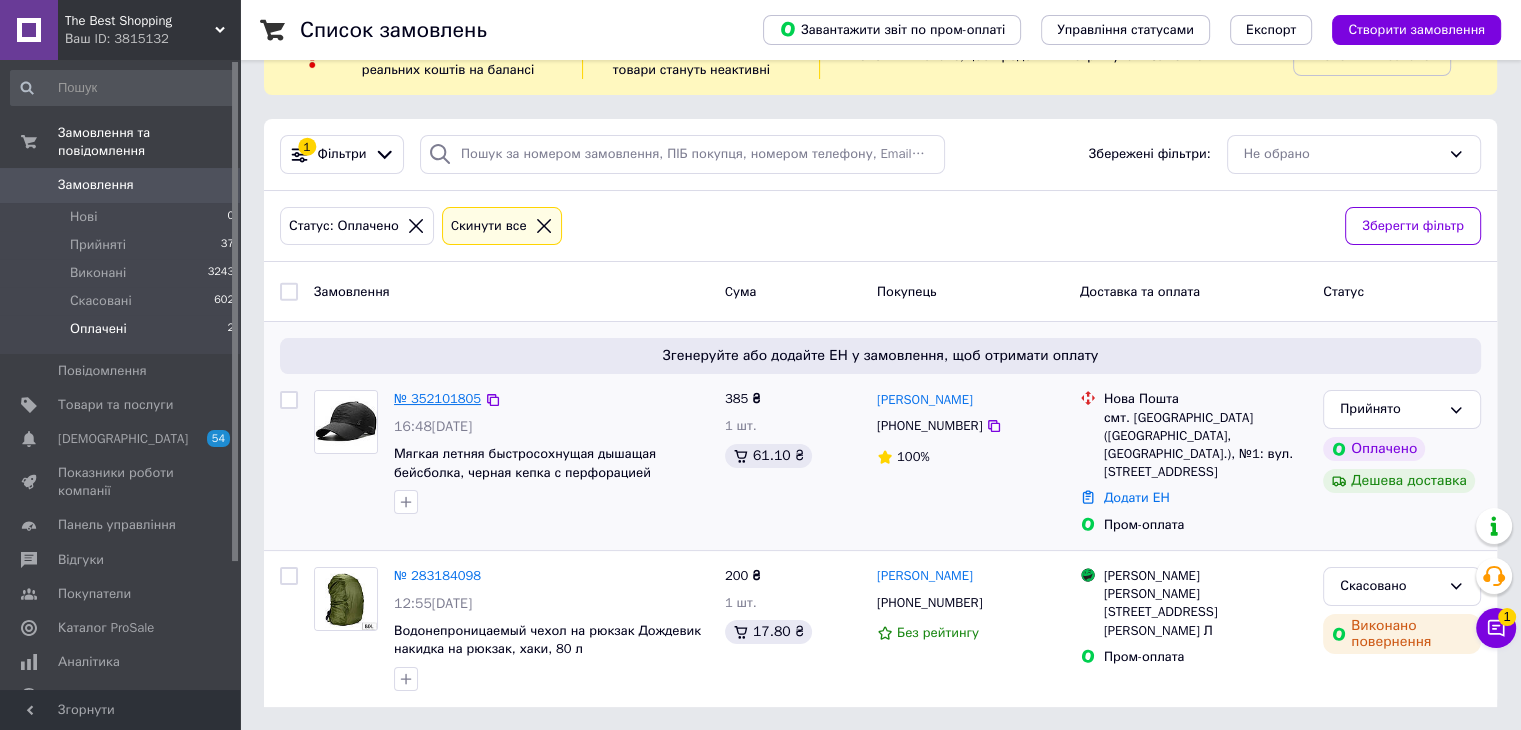 click on "№ 352101805" at bounding box center (437, 398) 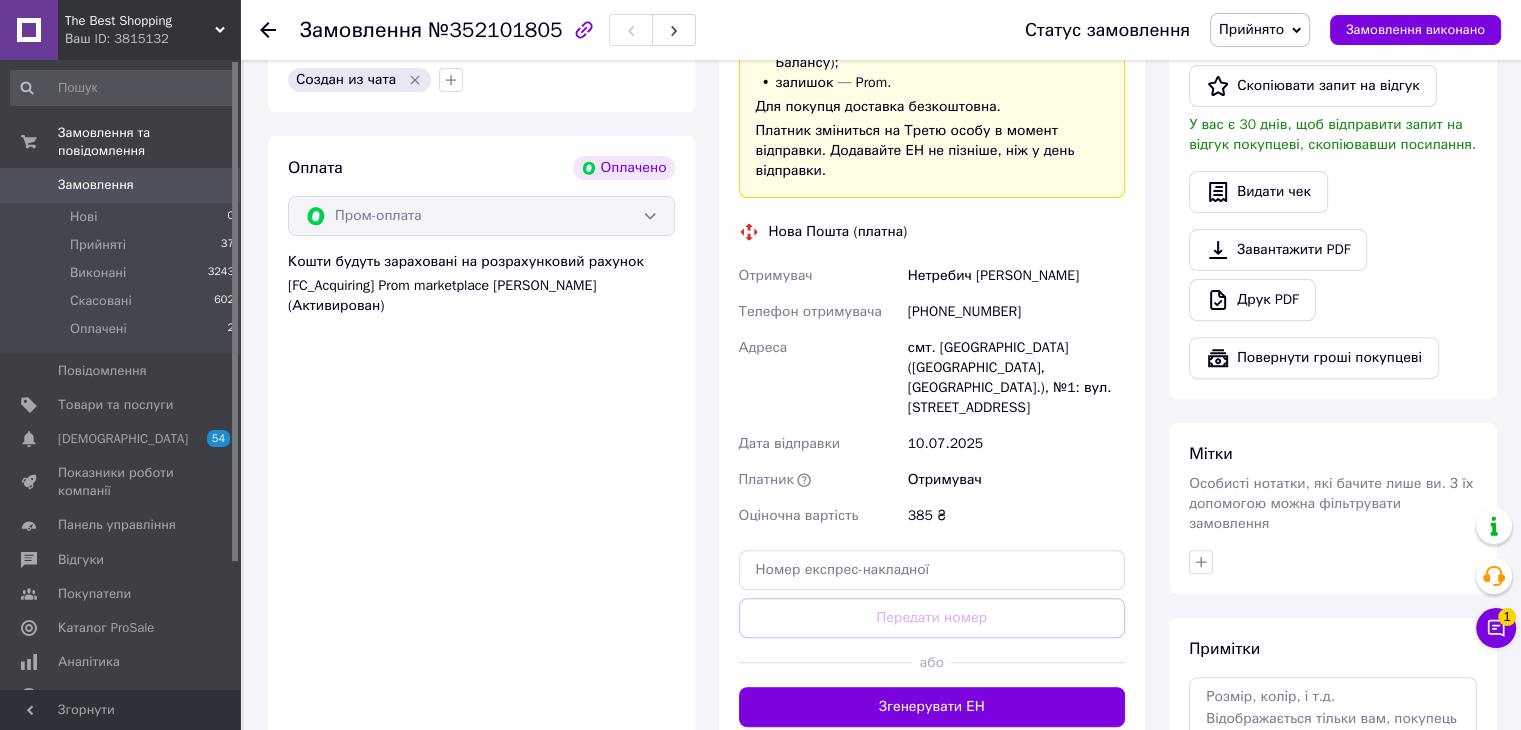 scroll, scrollTop: 667, scrollLeft: 0, axis: vertical 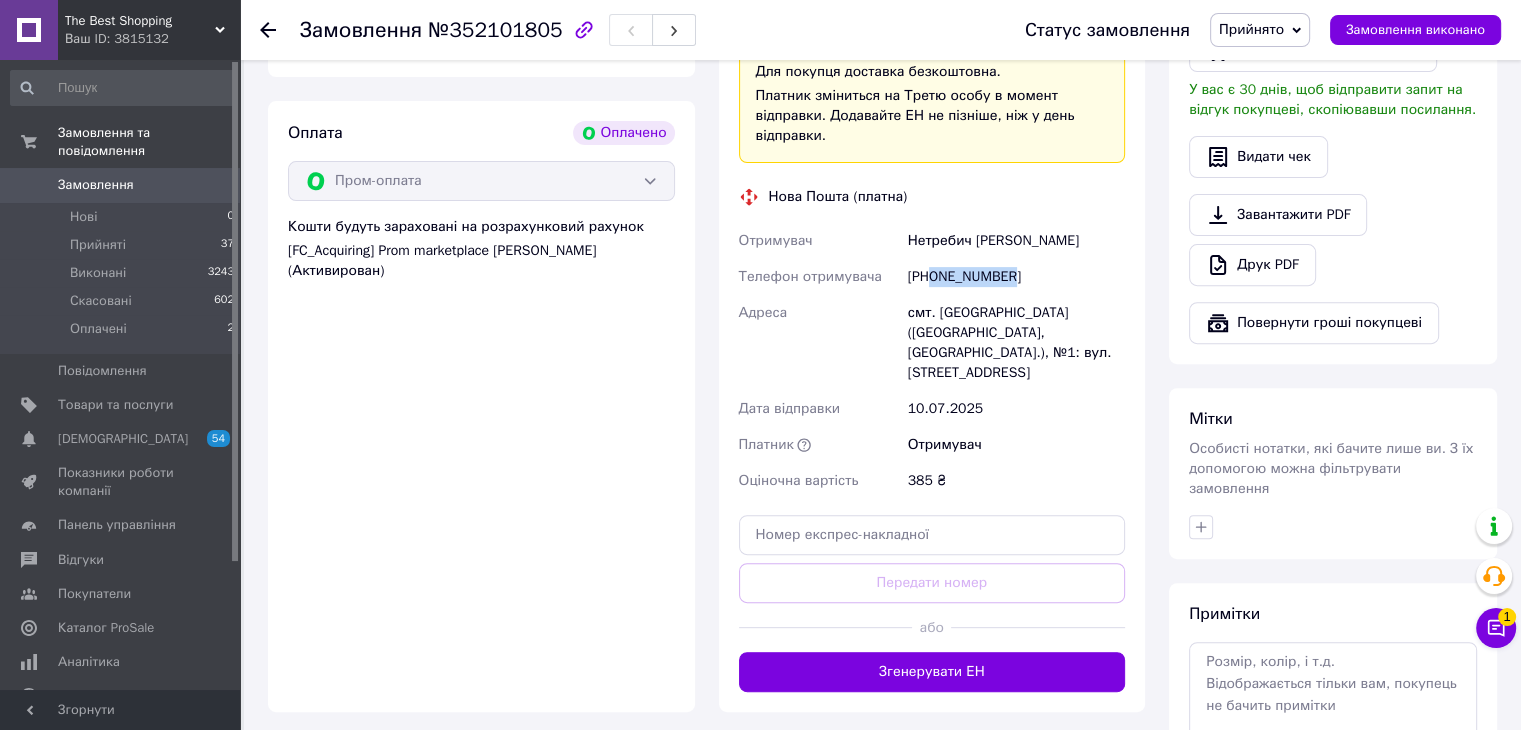 drag, startPoint x: 932, startPoint y: 249, endPoint x: 1043, endPoint y: 260, distance: 111.54372 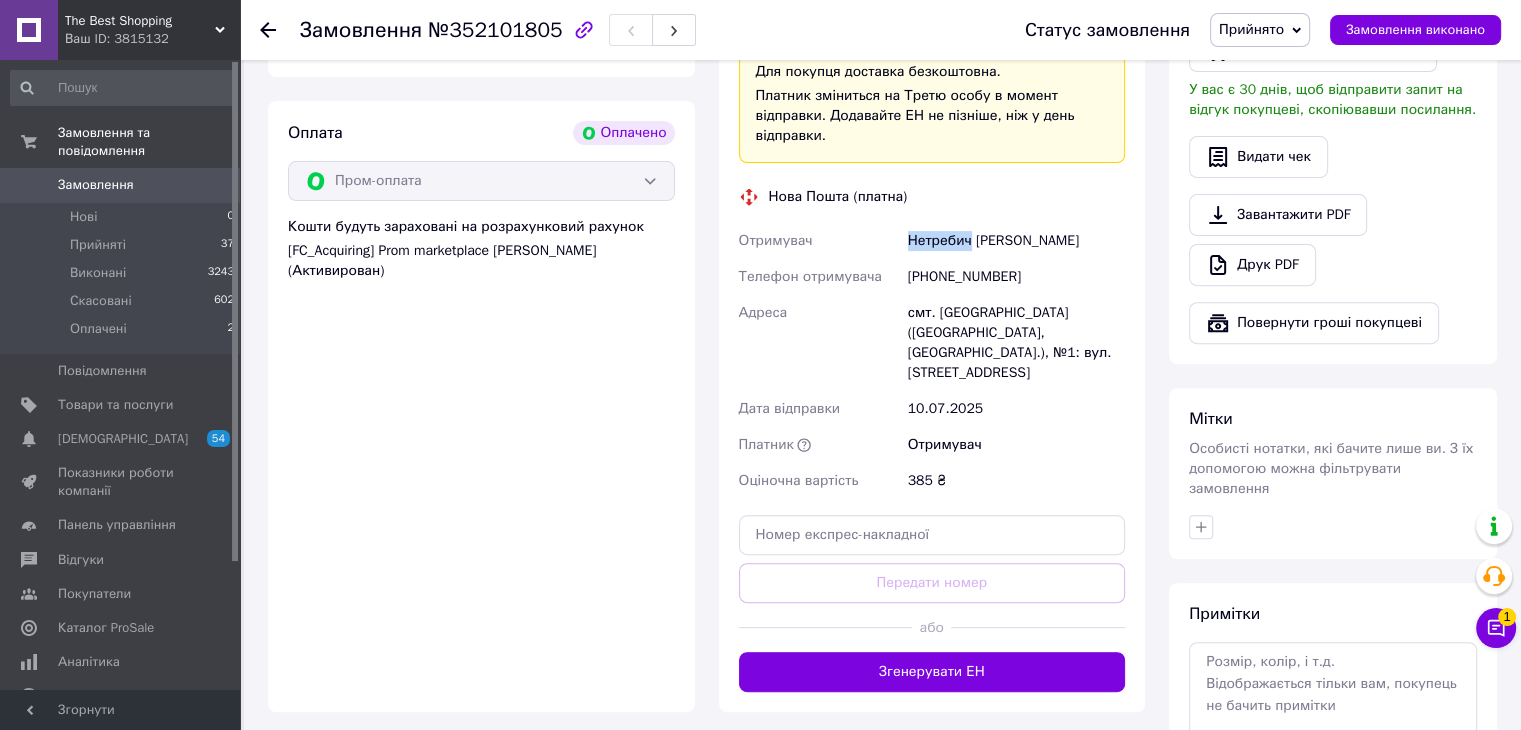 drag, startPoint x: 905, startPoint y: 215, endPoint x: 971, endPoint y: 218, distance: 66.068146 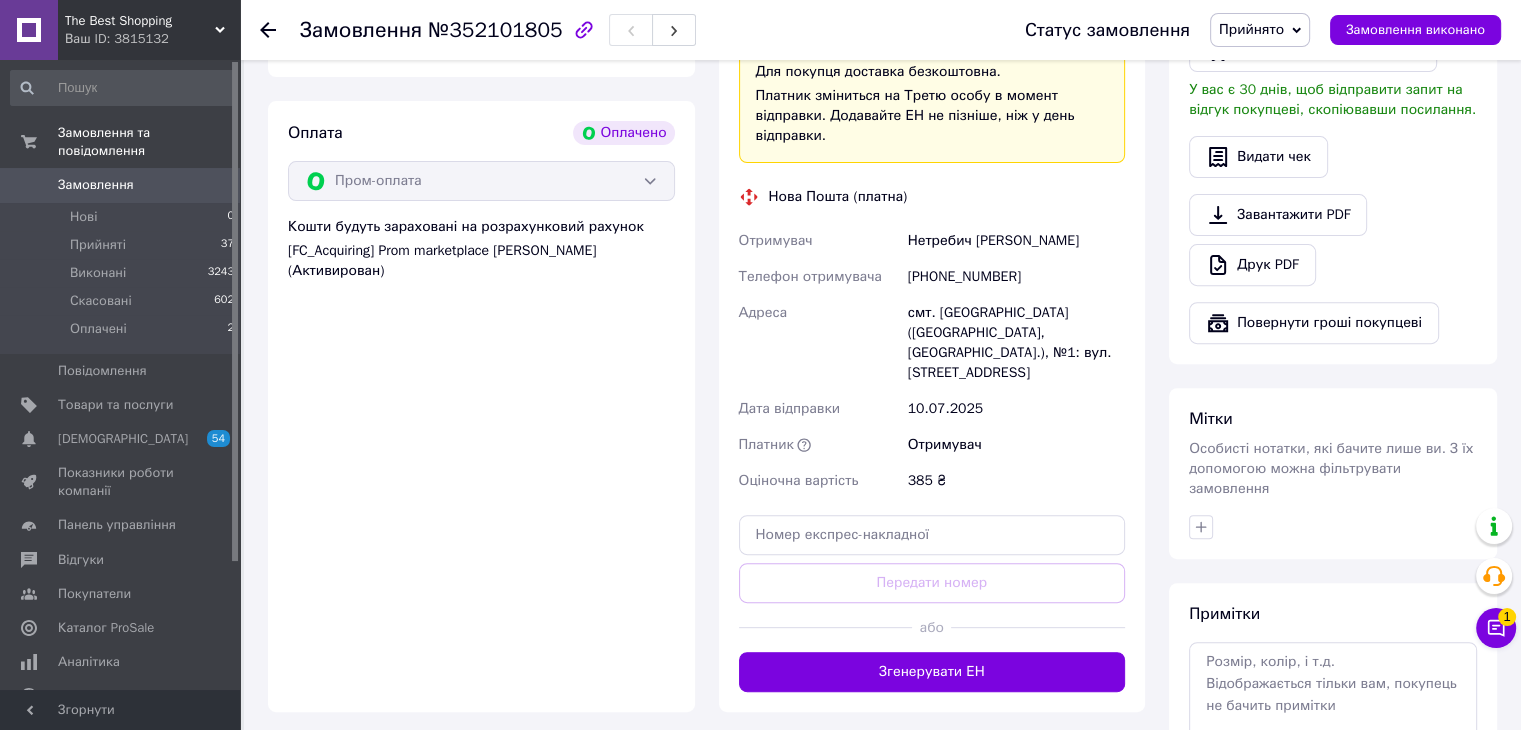 click on "Нетребич [PERSON_NAME]" at bounding box center (1016, 241) 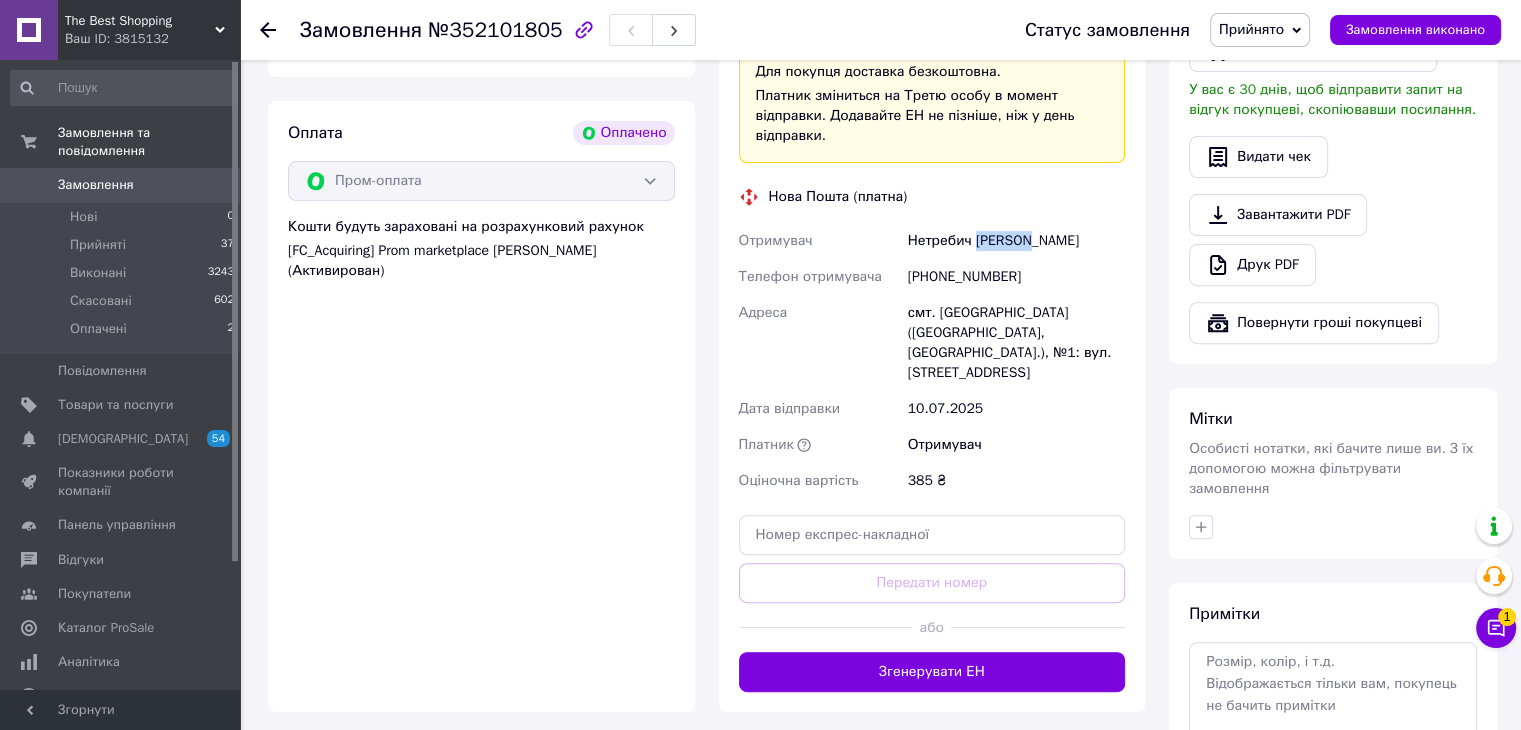 drag, startPoint x: 972, startPoint y: 219, endPoint x: 1042, endPoint y: 221, distance: 70.028564 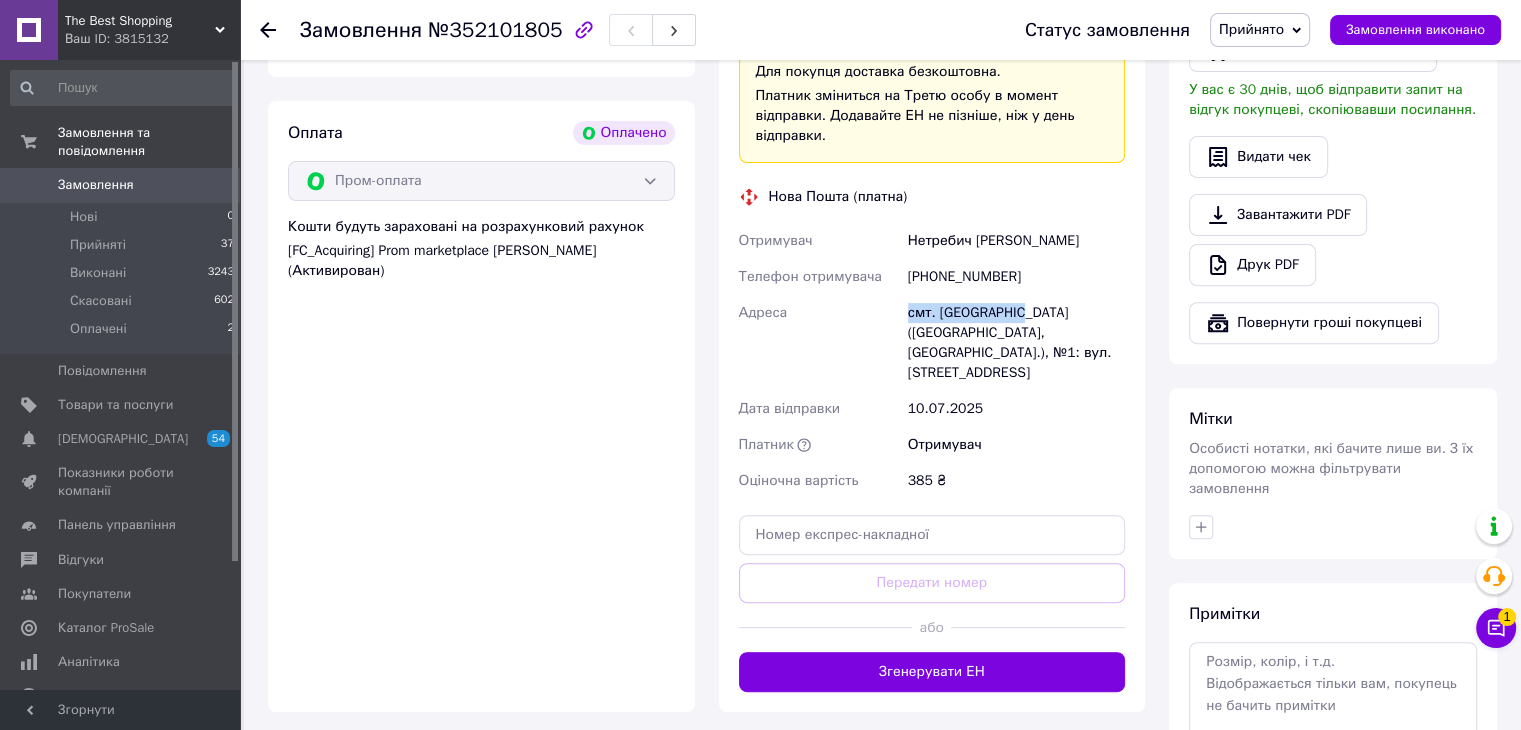 drag, startPoint x: 903, startPoint y: 293, endPoint x: 1014, endPoint y: 295, distance: 111.01801 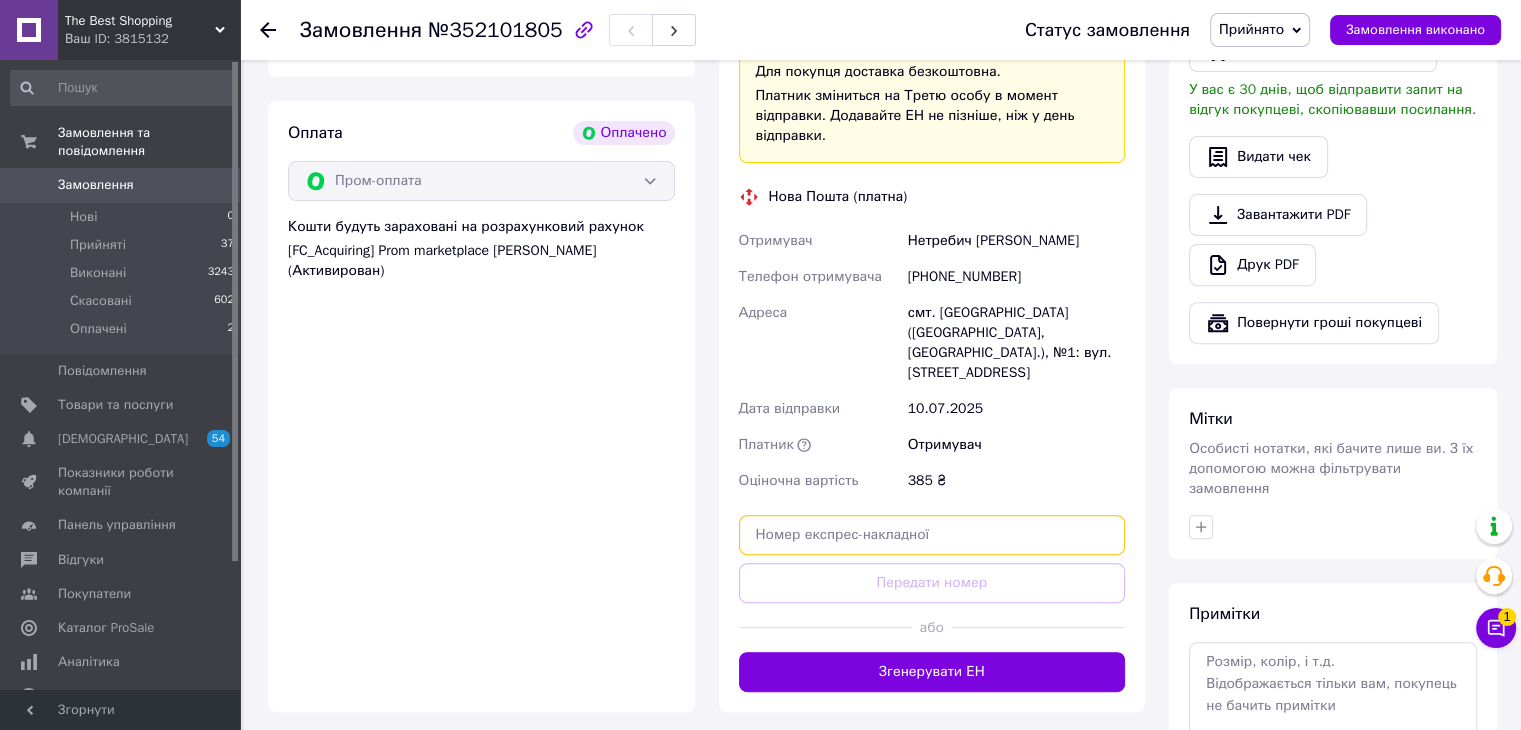 click at bounding box center (932, 535) 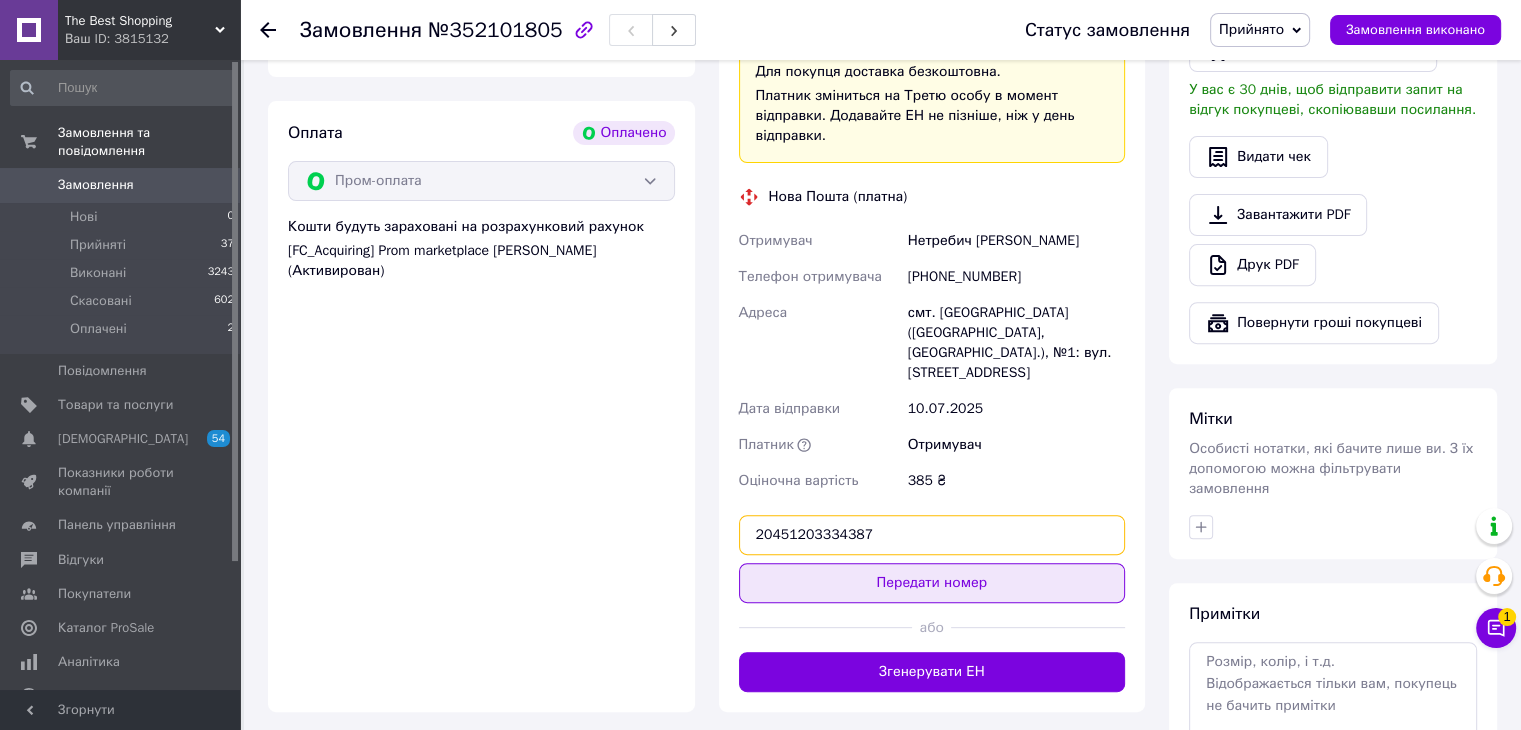 type on "20451203334387" 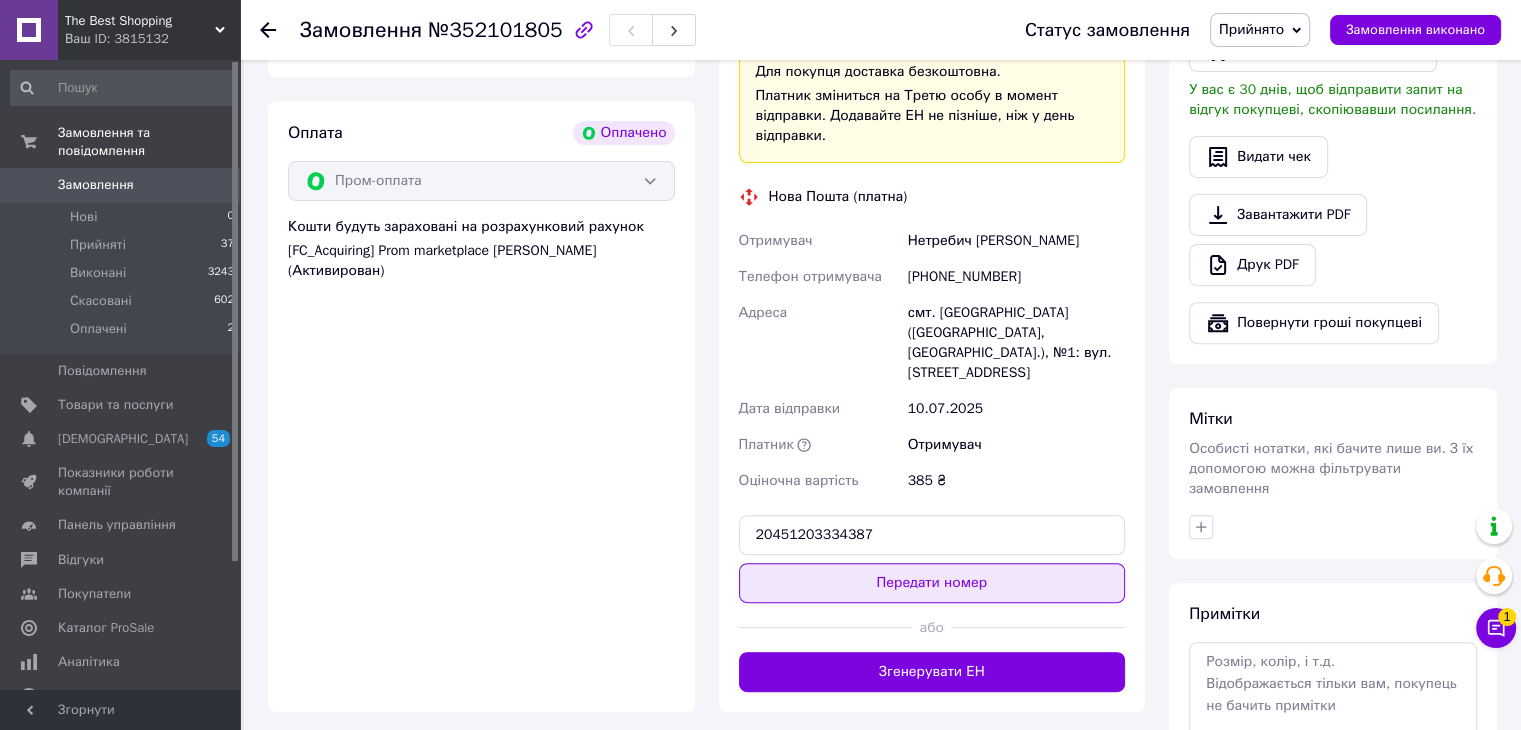 click on "Передати номер" at bounding box center [932, 583] 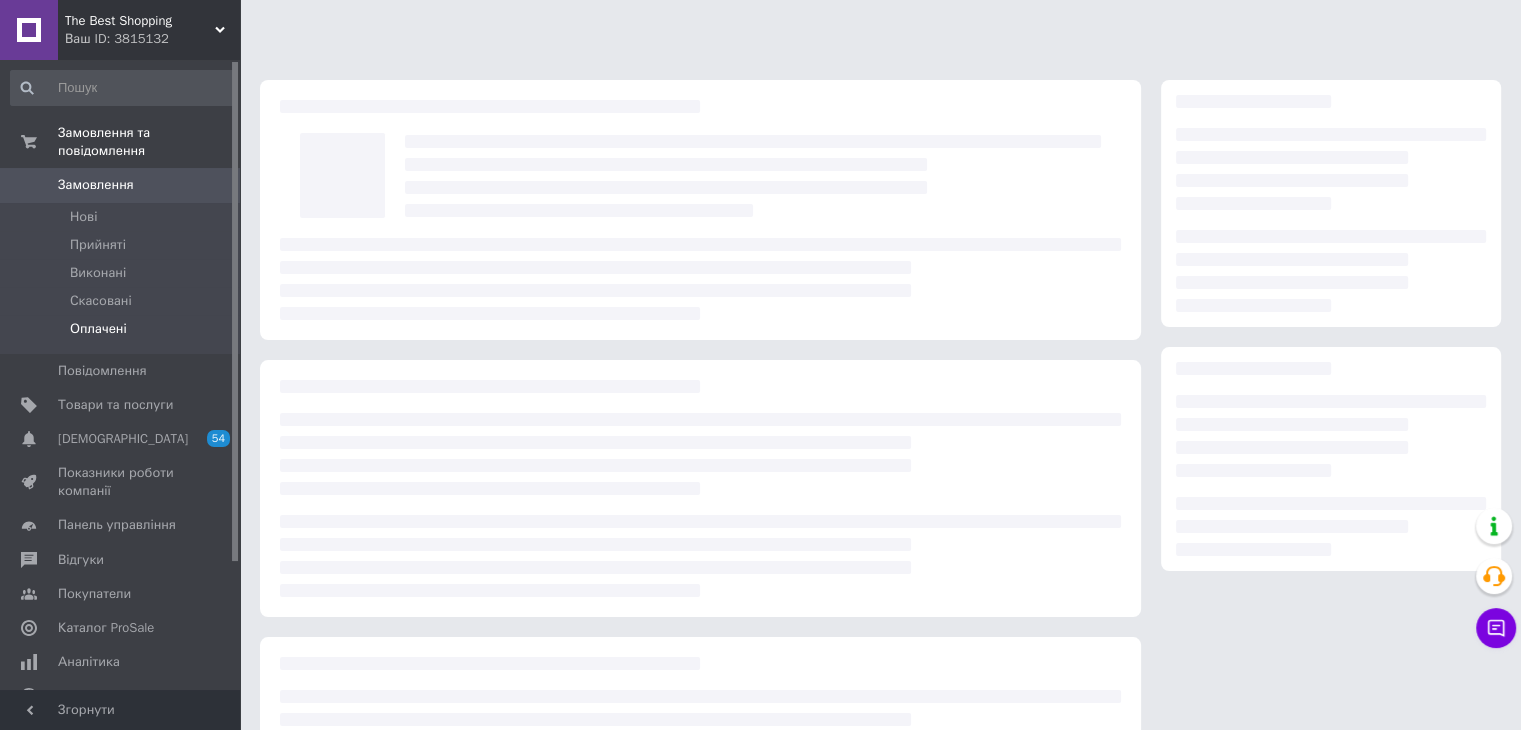 scroll, scrollTop: 184, scrollLeft: 0, axis: vertical 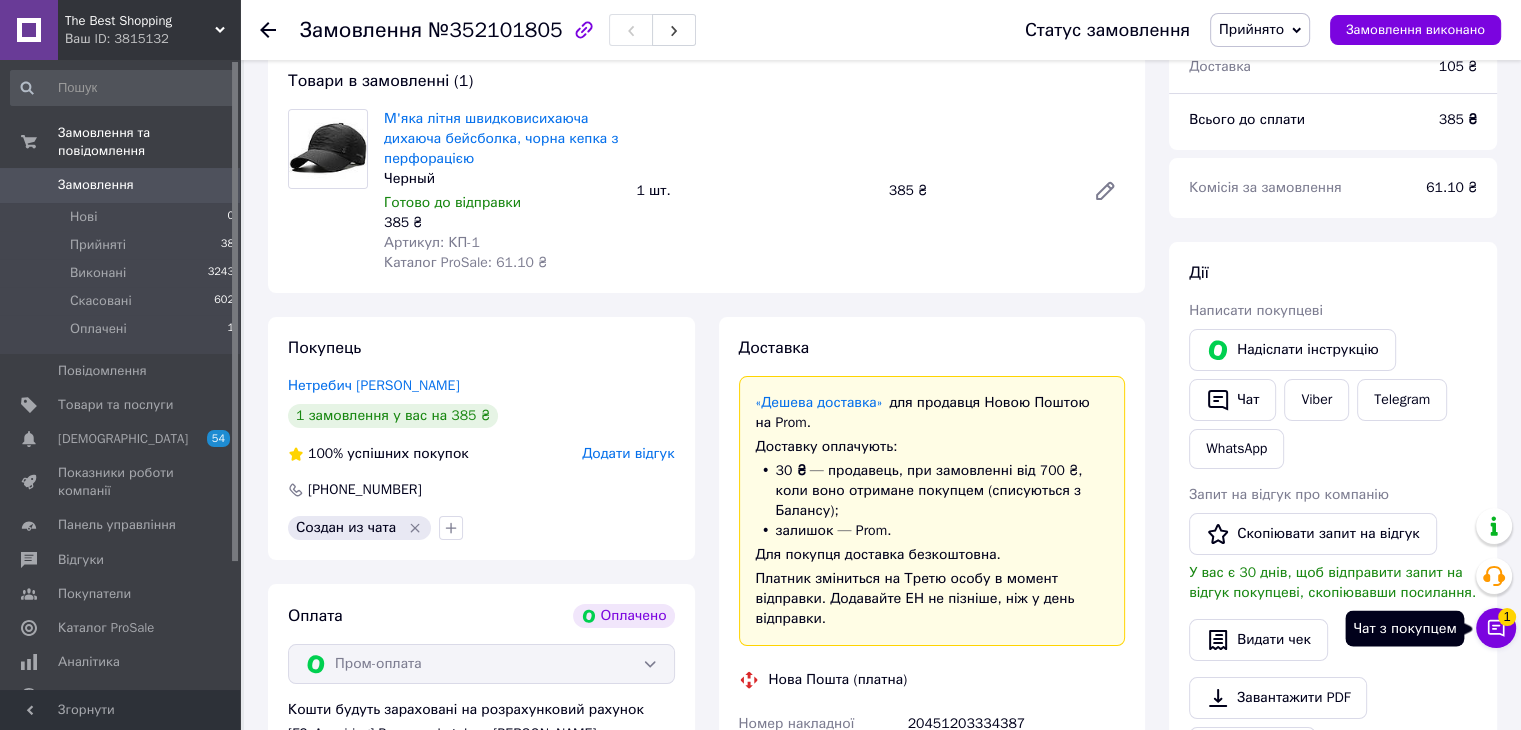 click on "1" at bounding box center [1507, 617] 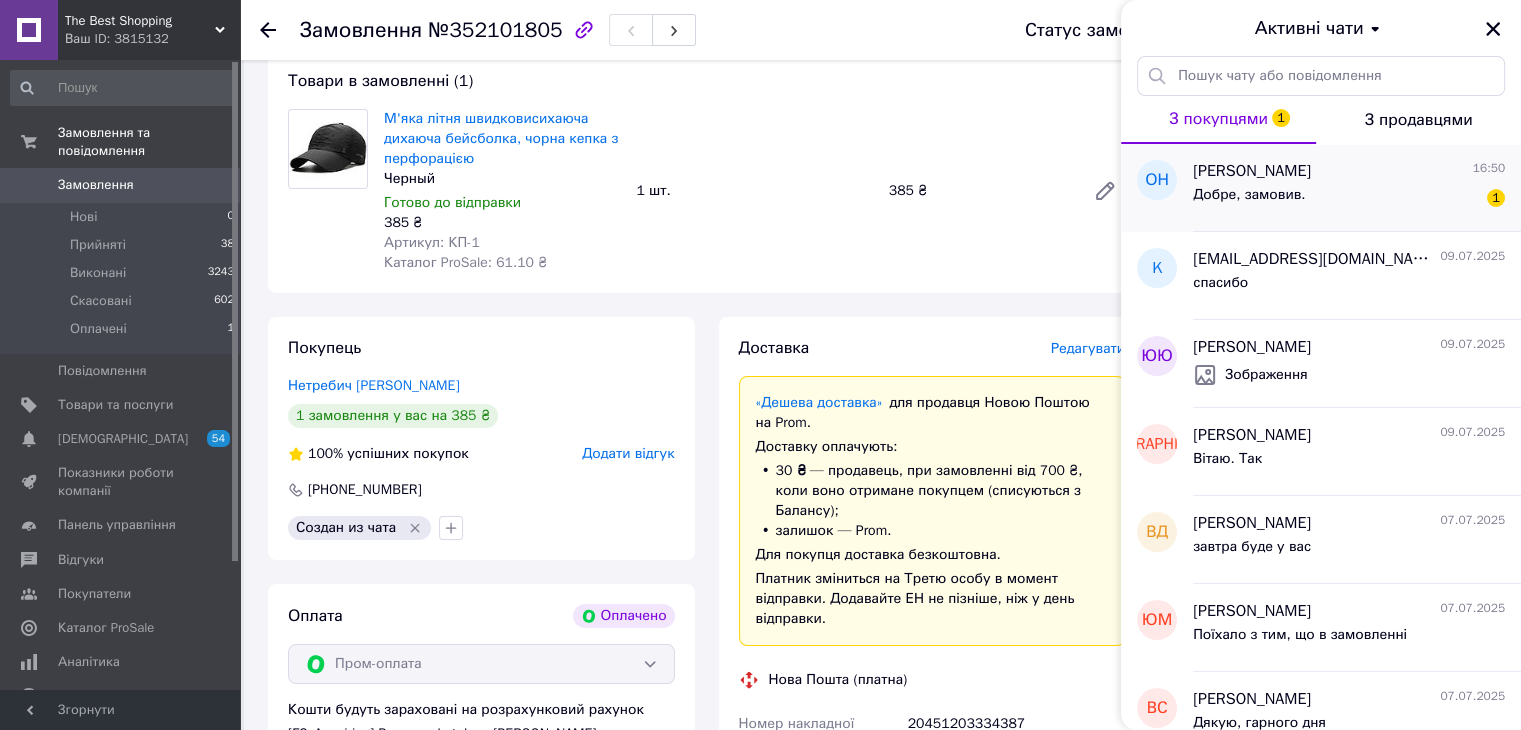click on "Добре, замовив. 1" at bounding box center (1349, 199) 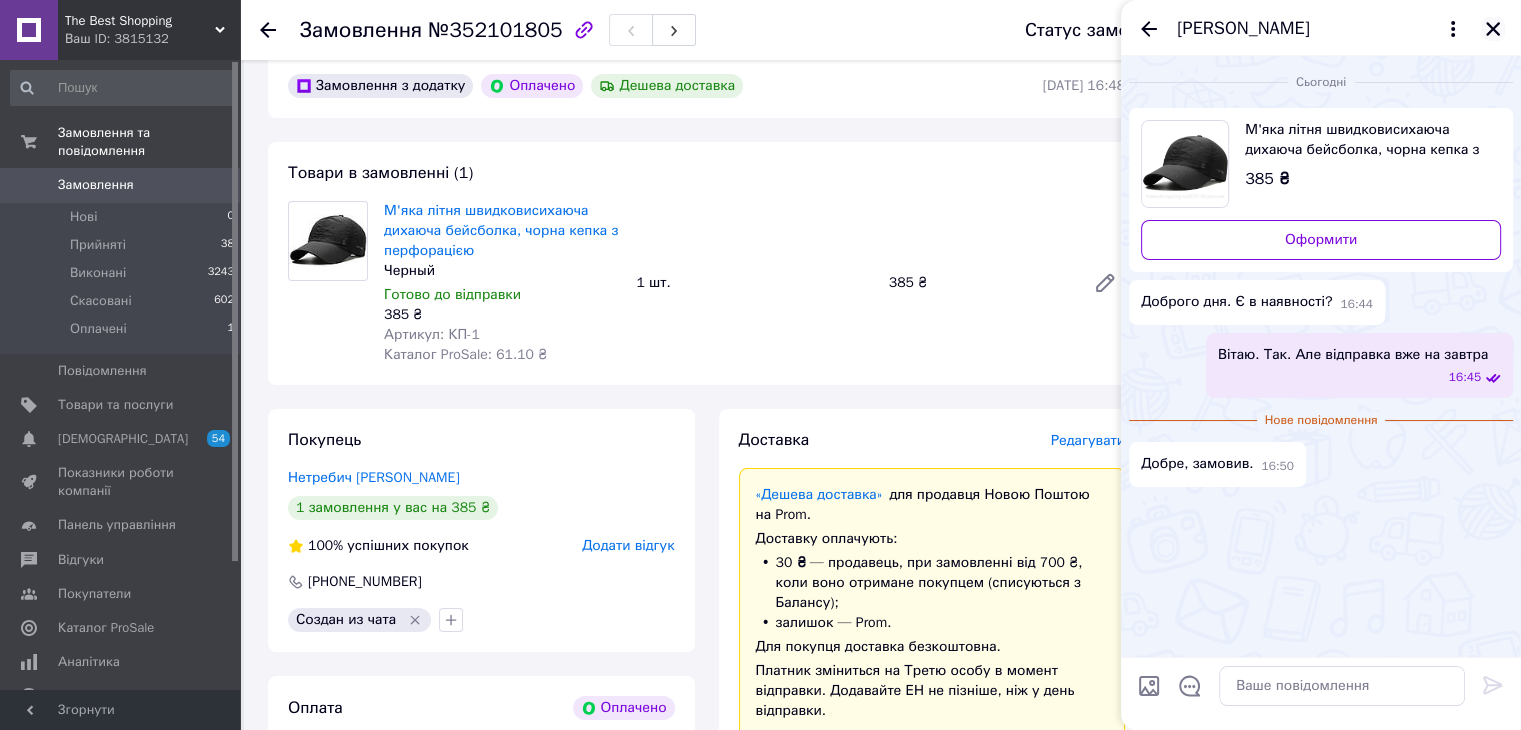 scroll, scrollTop: 200, scrollLeft: 0, axis: vertical 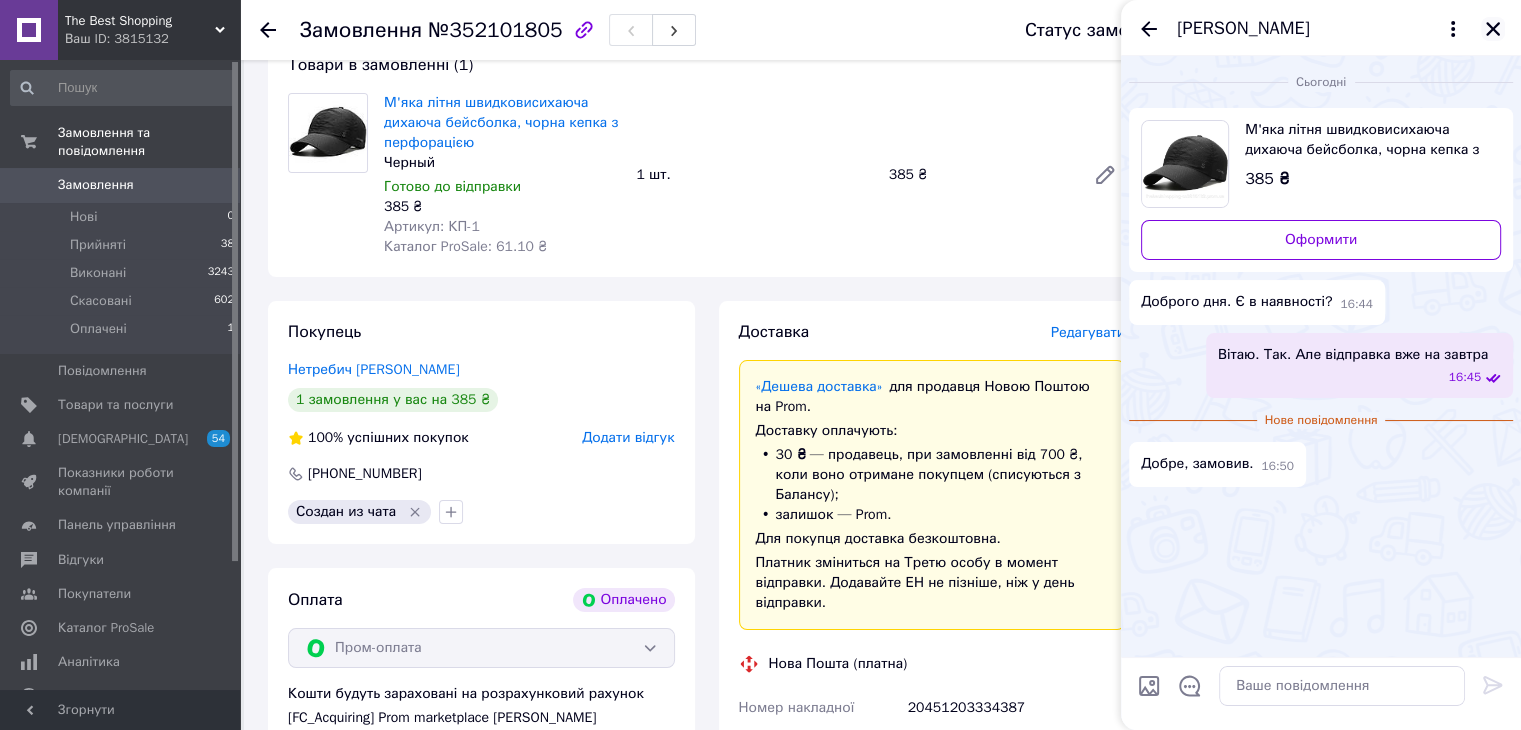 click 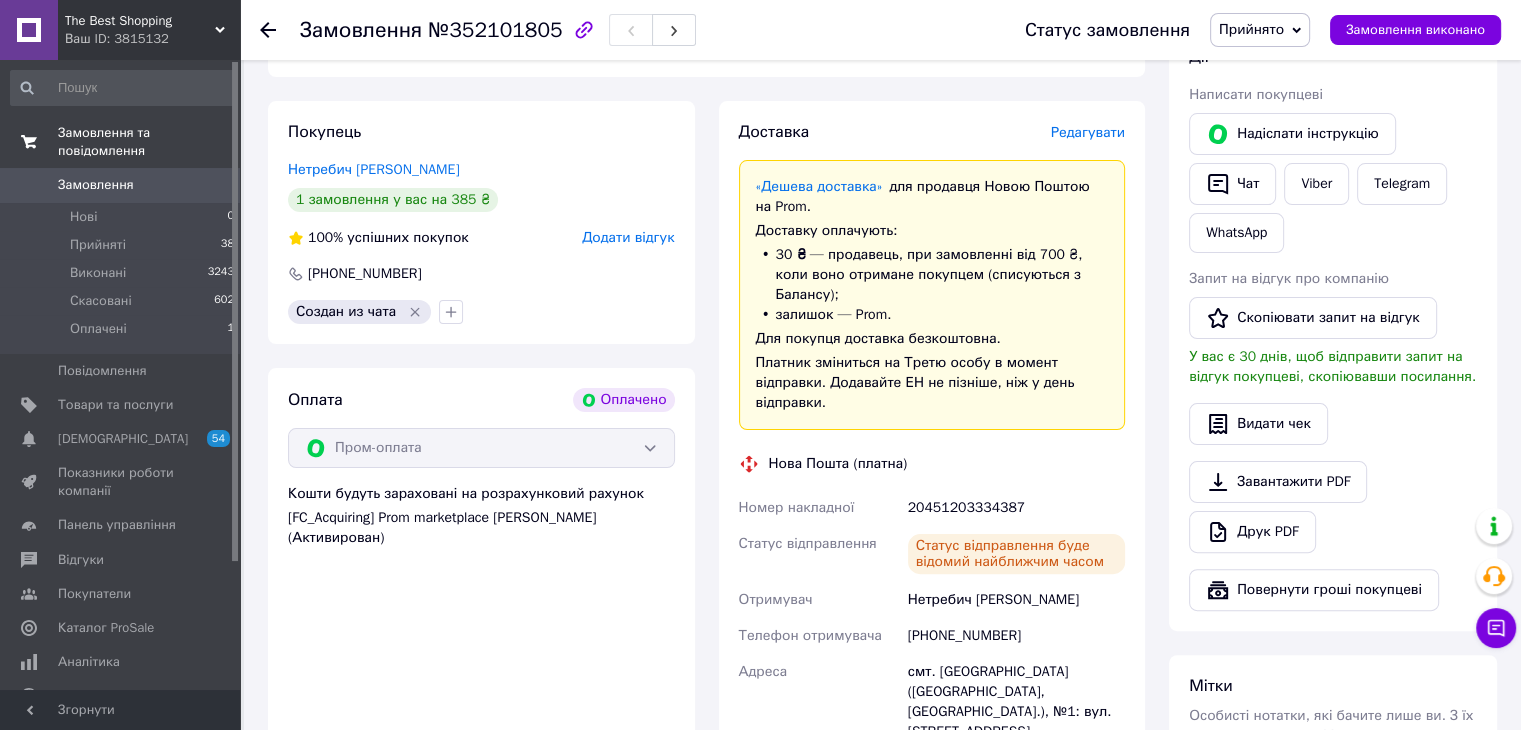 scroll, scrollTop: 0, scrollLeft: 0, axis: both 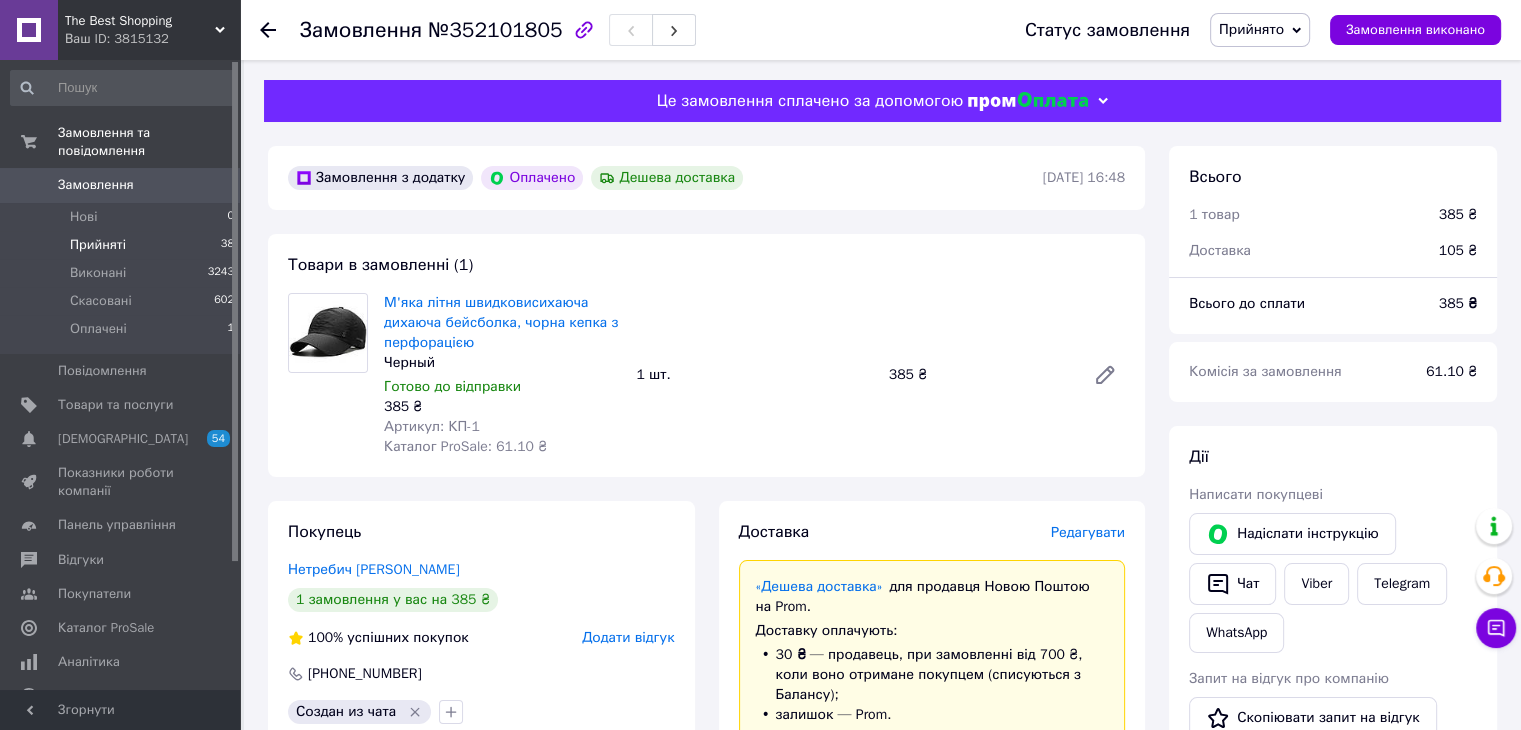 click on "Прийняті" at bounding box center [98, 245] 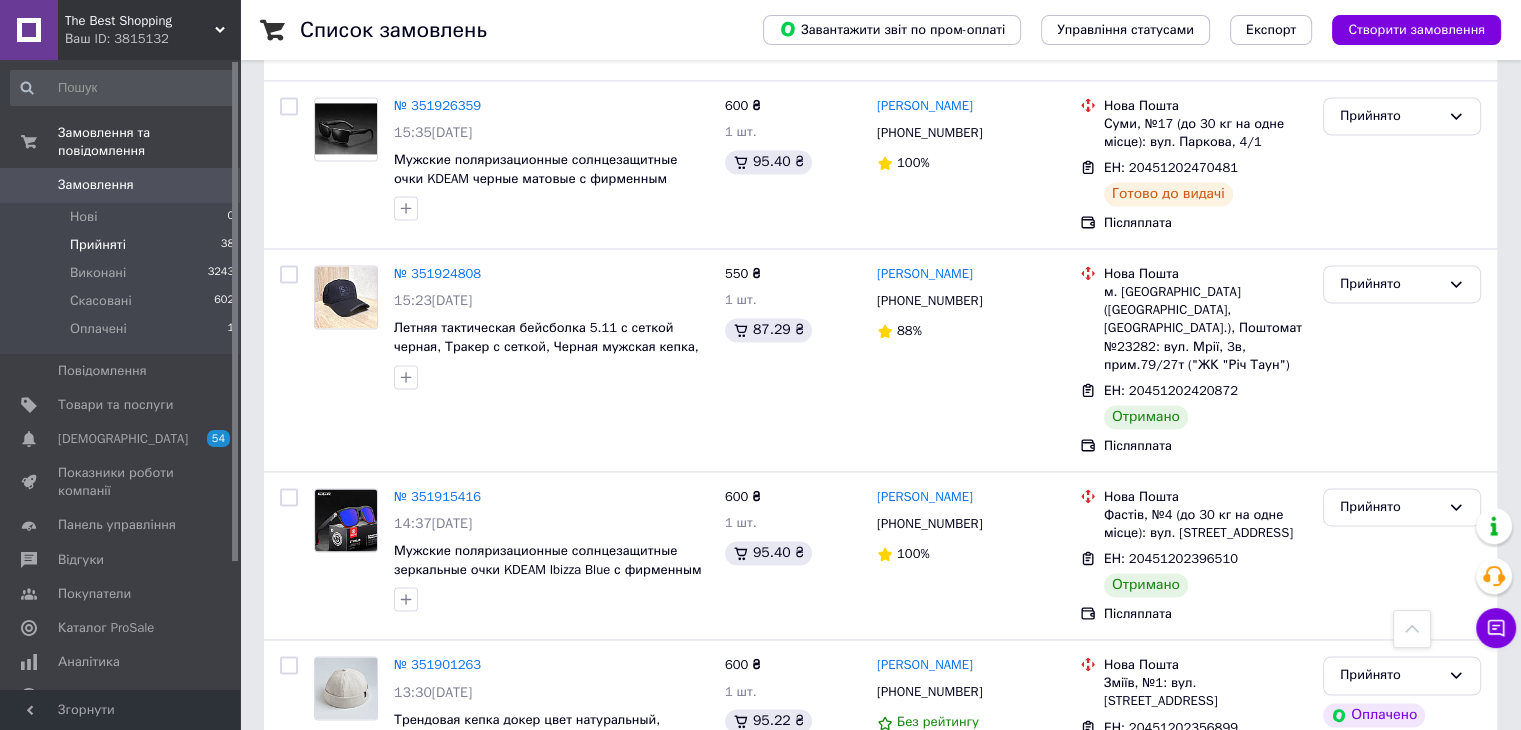 scroll, scrollTop: 3000, scrollLeft: 0, axis: vertical 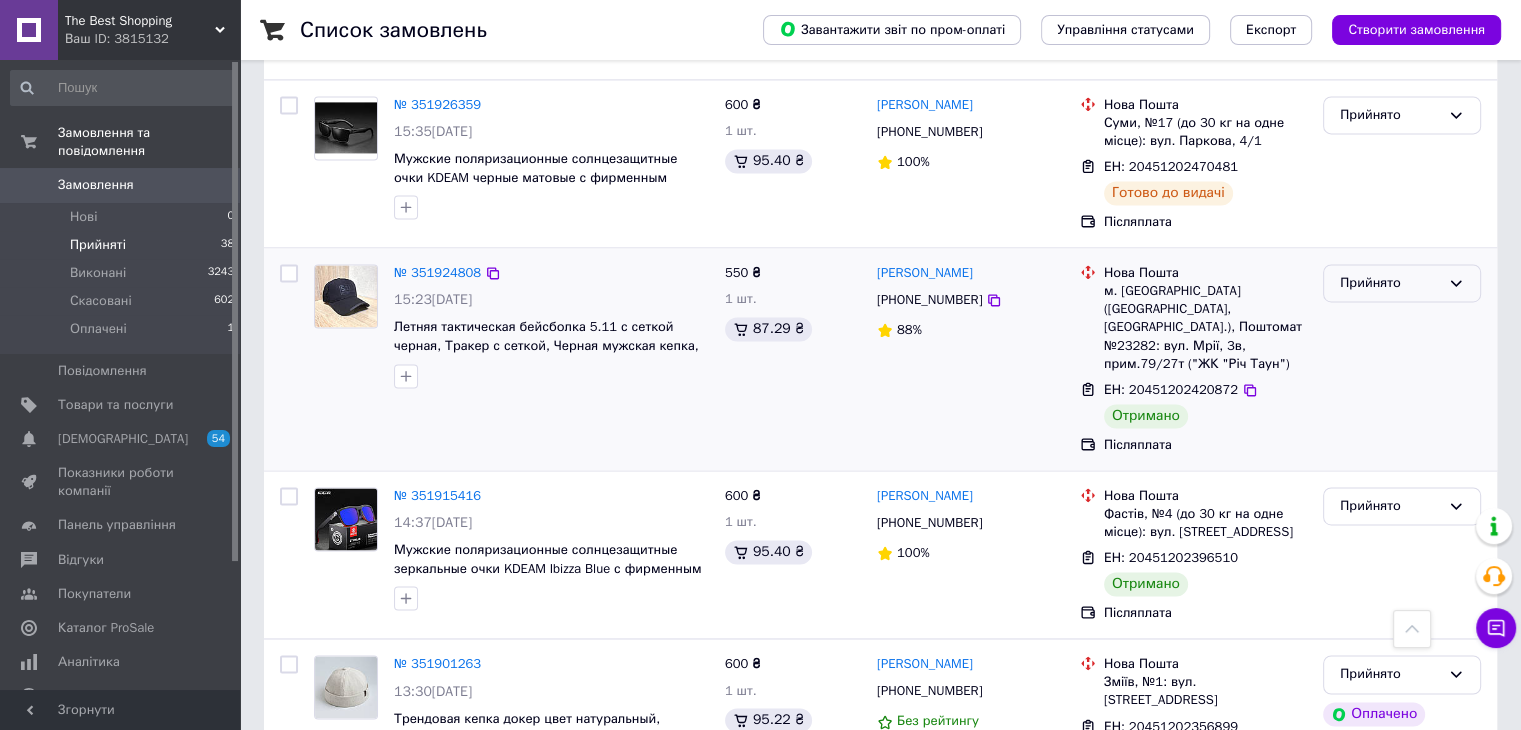 click on "Прийнято" at bounding box center [1390, 283] 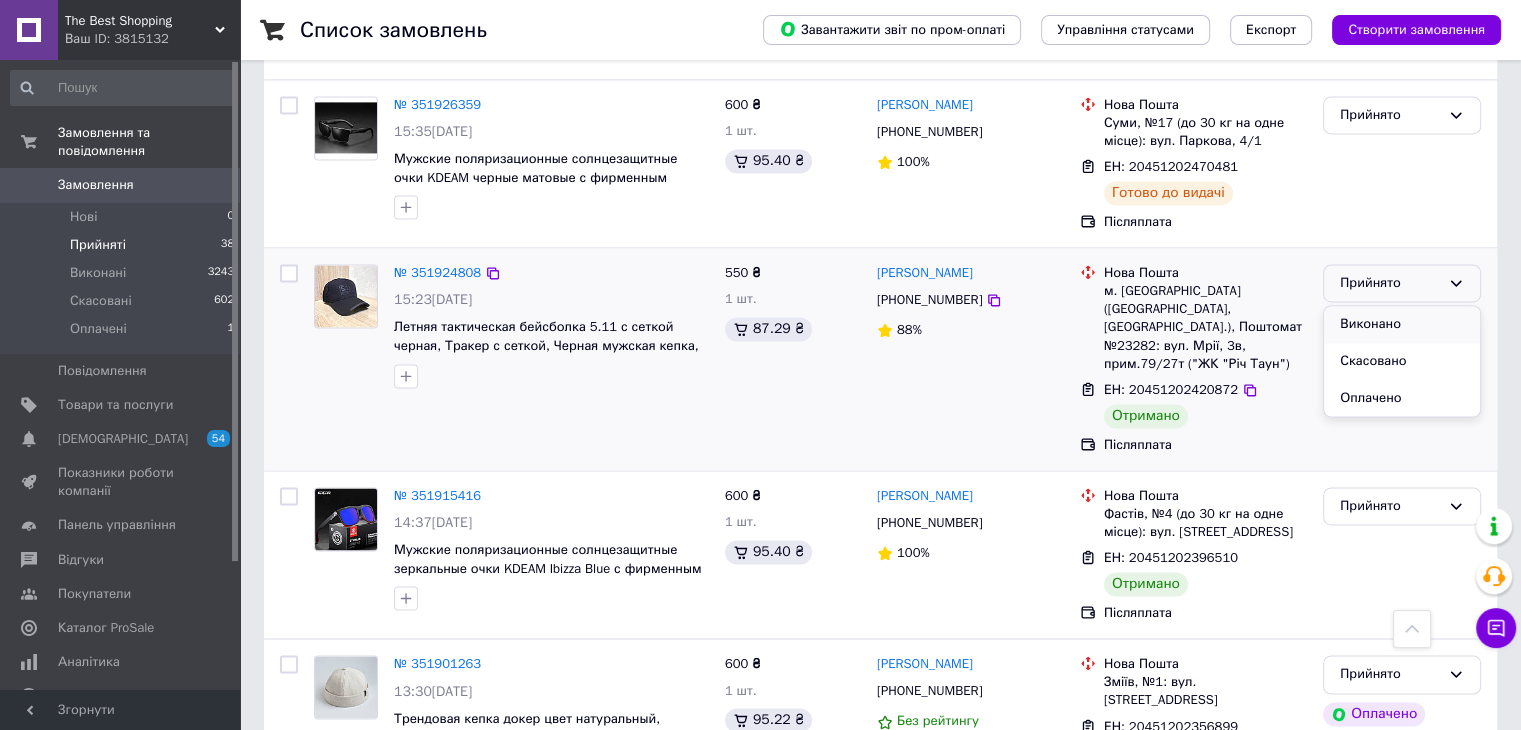 click on "Виконано" at bounding box center (1402, 324) 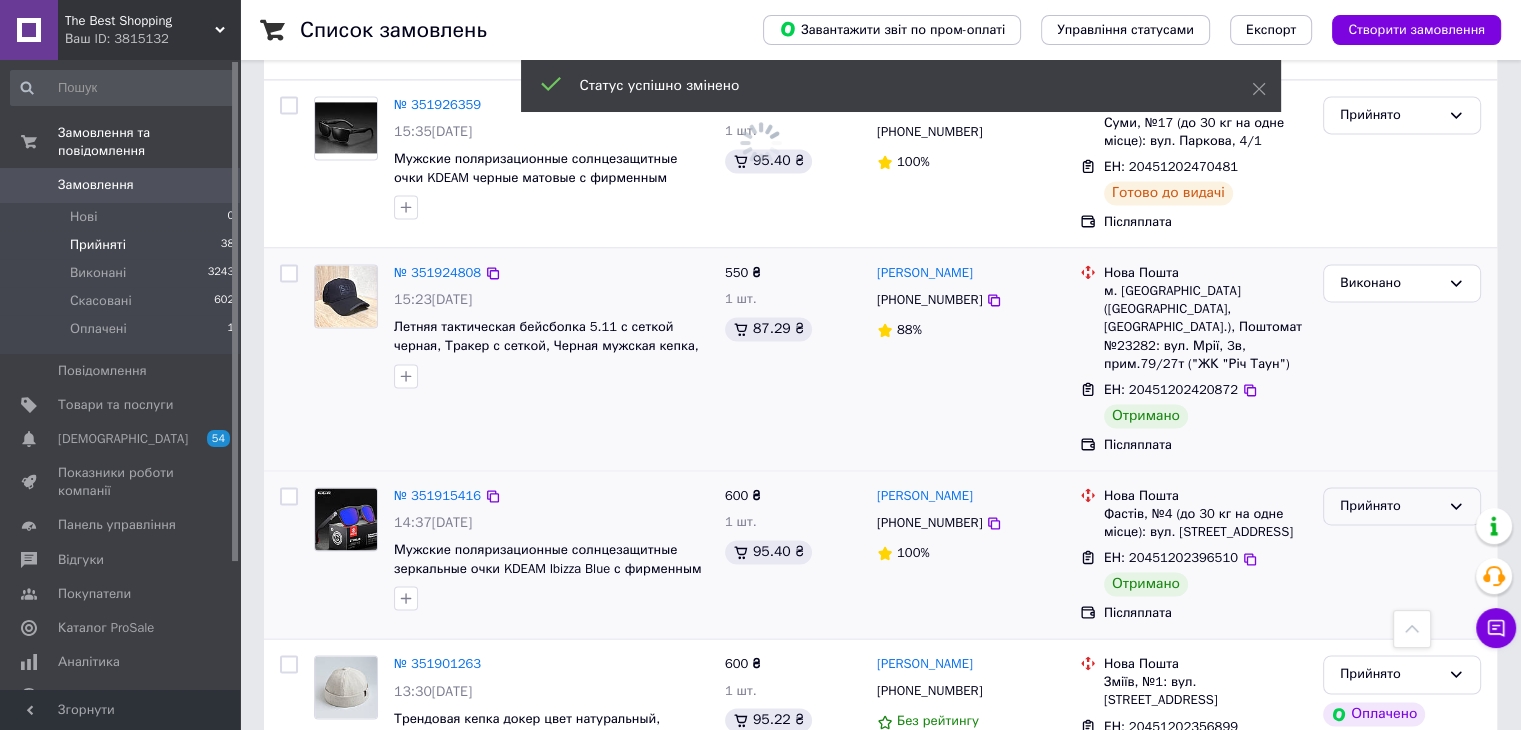 click on "Прийнято" at bounding box center [1390, 506] 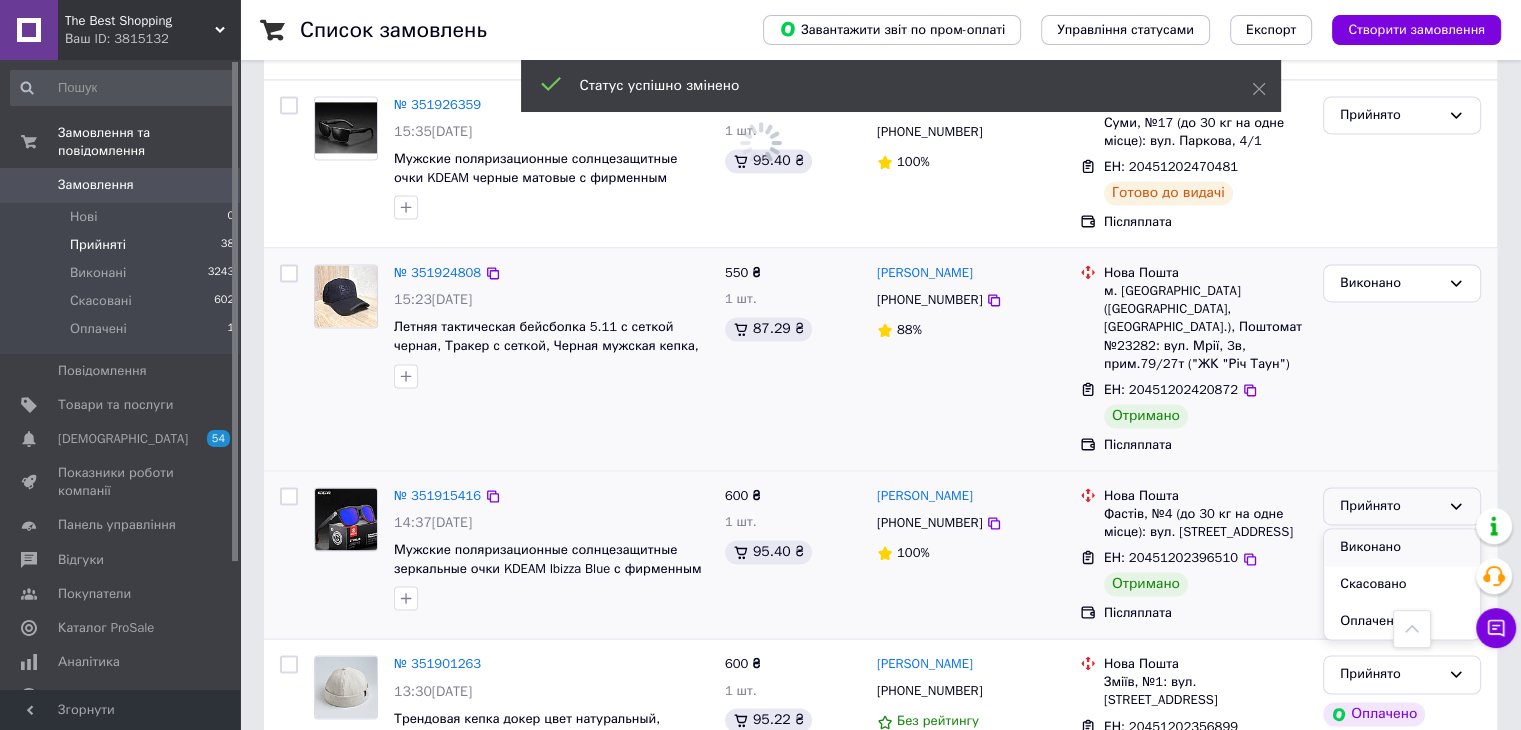 click on "Виконано" at bounding box center [1402, 547] 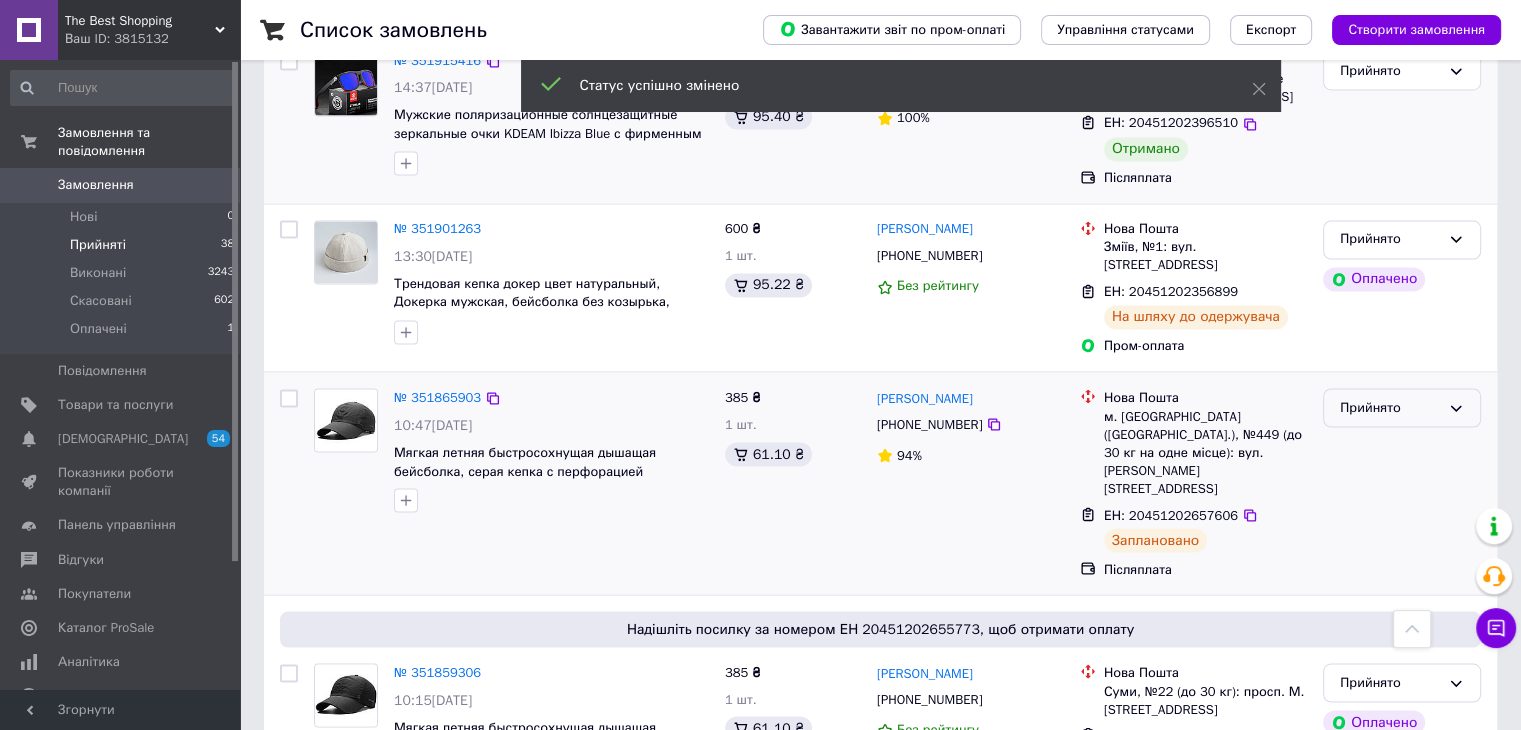 scroll, scrollTop: 3438, scrollLeft: 0, axis: vertical 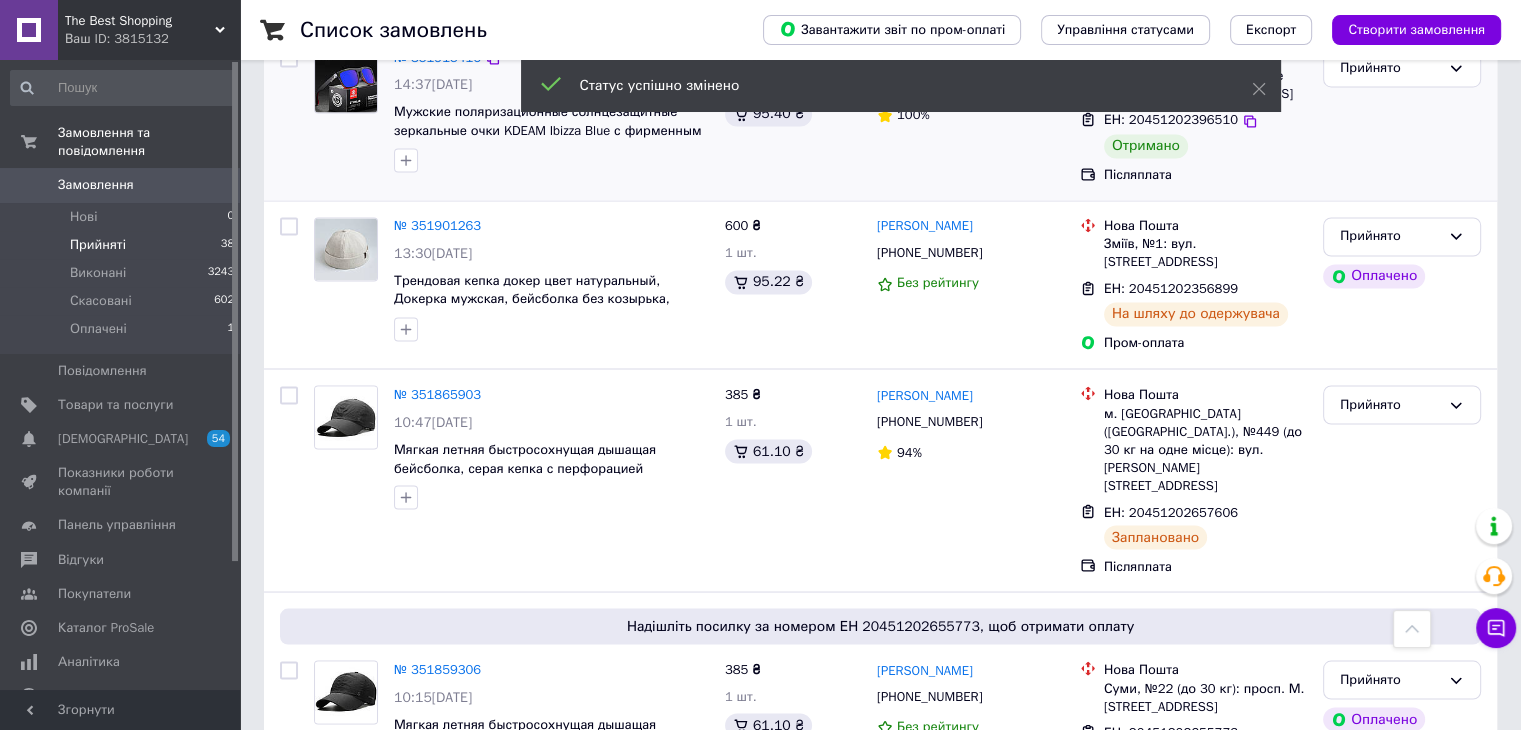click on "2" at bounding box center (327, 857) 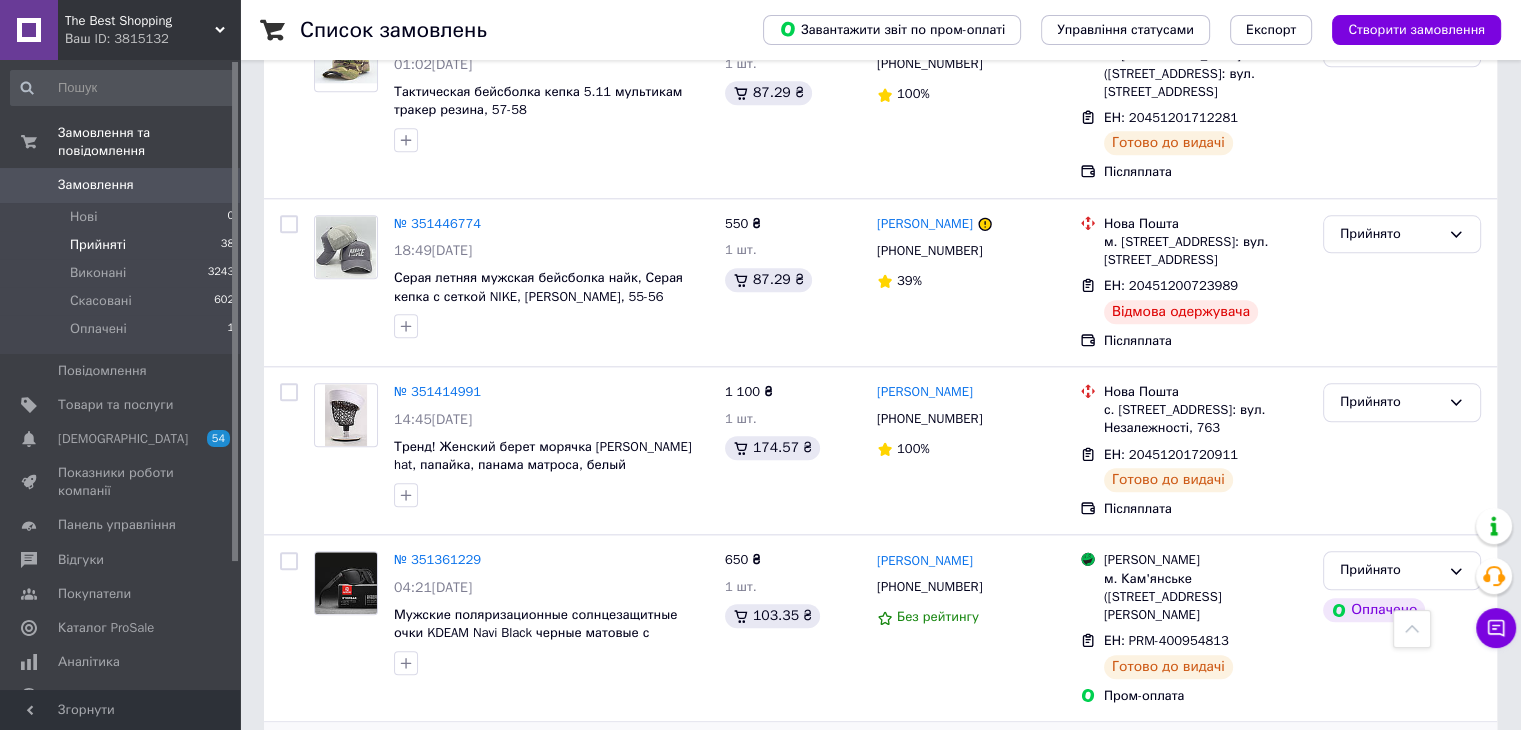 scroll, scrollTop: 2188, scrollLeft: 0, axis: vertical 